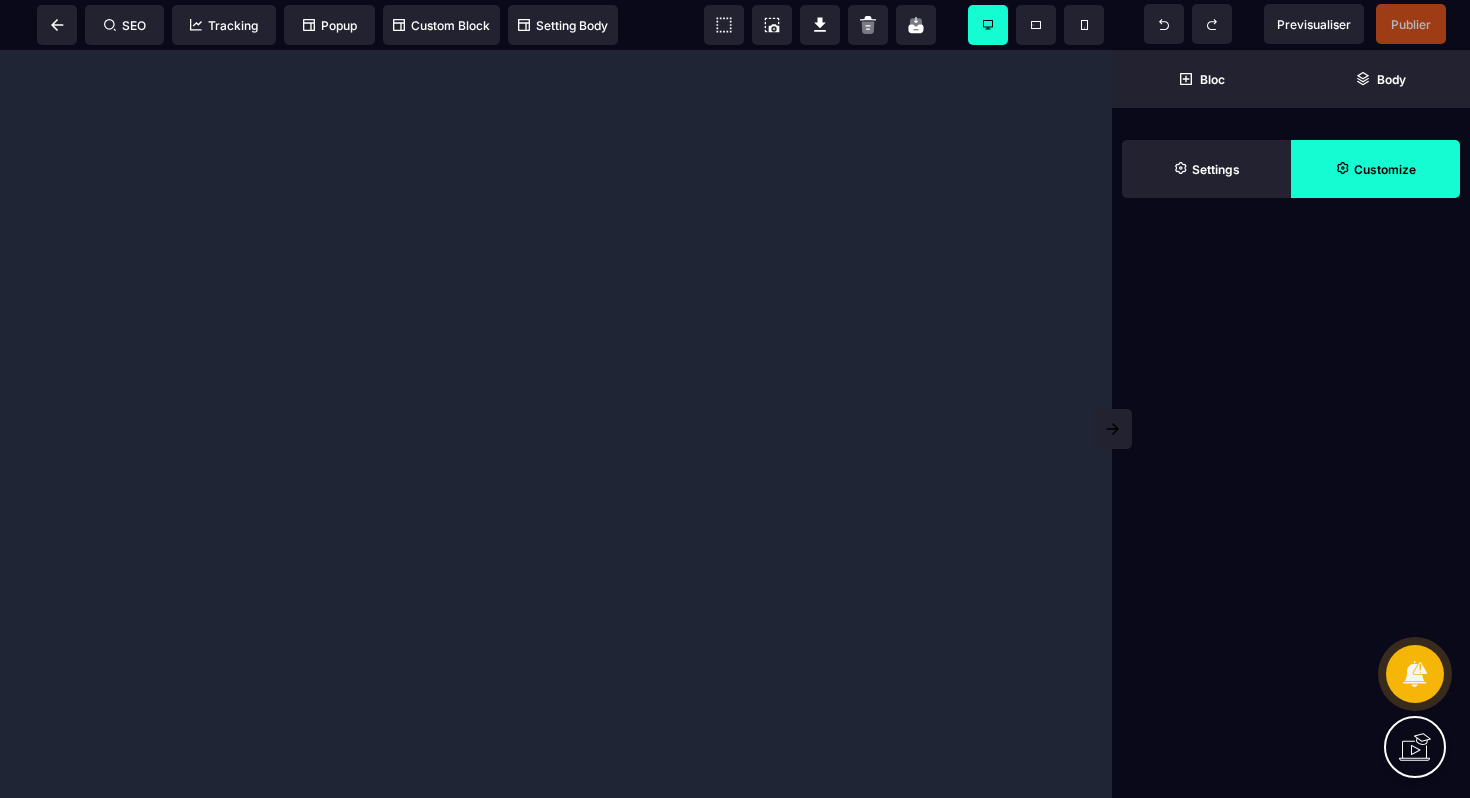 scroll, scrollTop: 0, scrollLeft: 0, axis: both 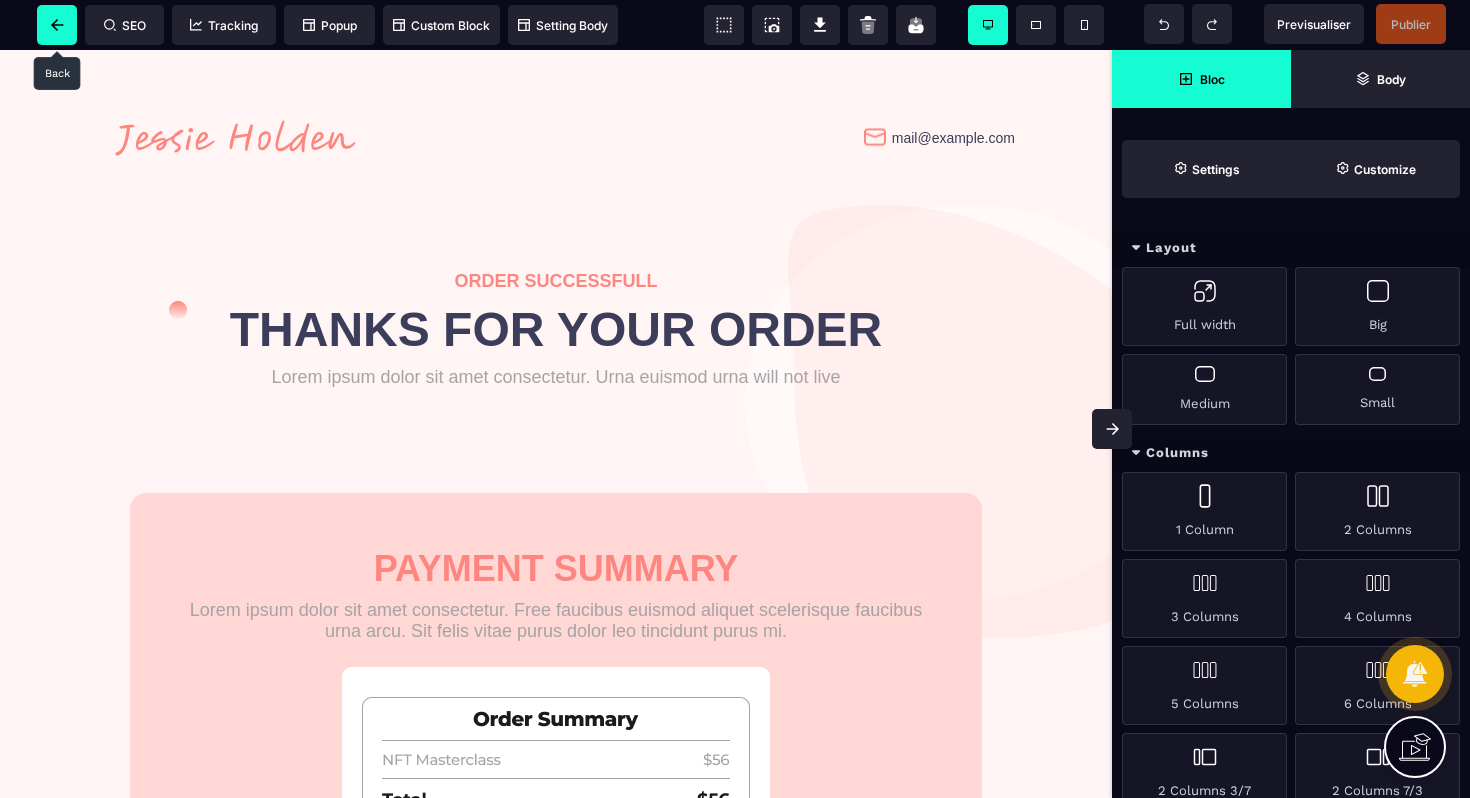 click 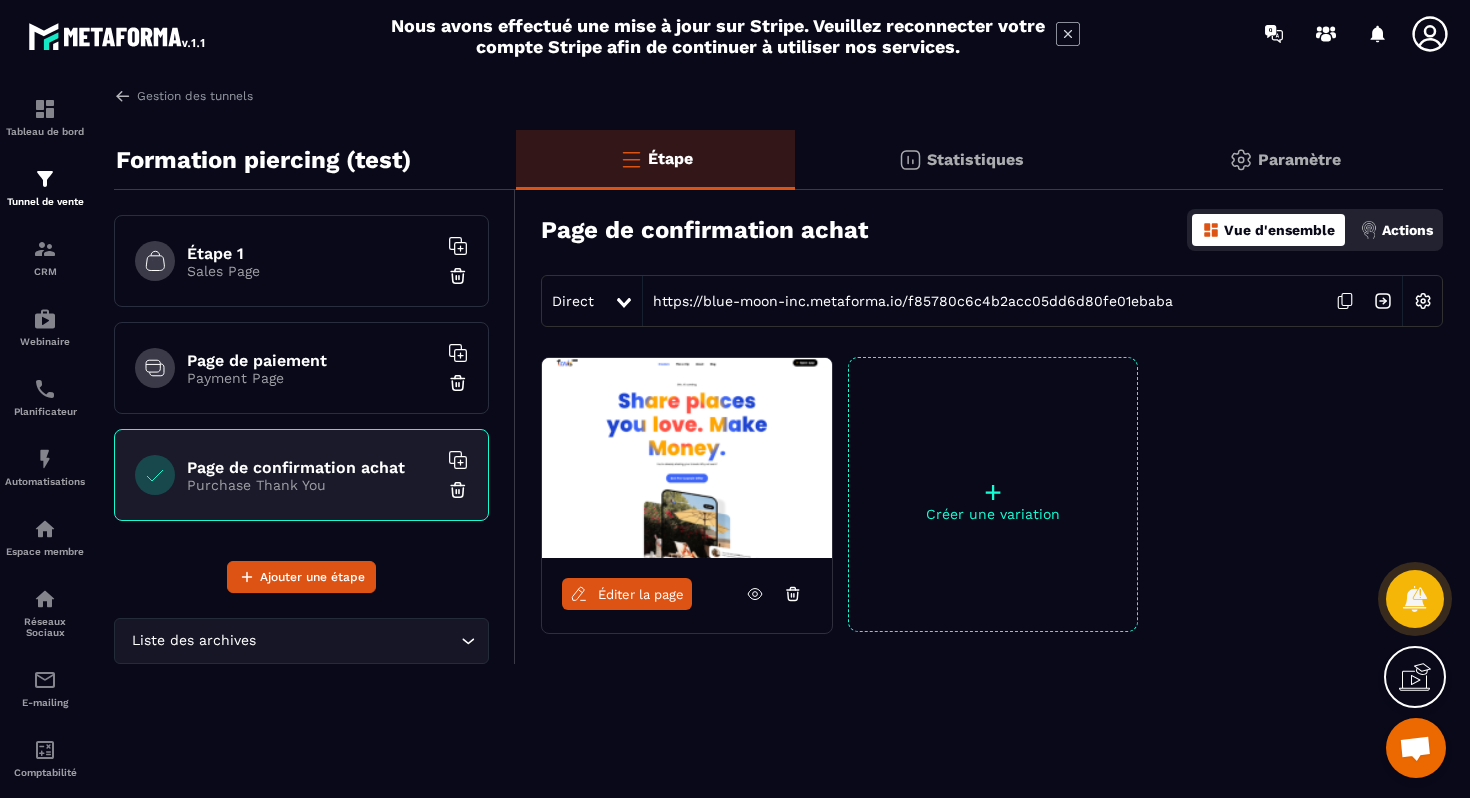 click at bounding box center (1423, 301) 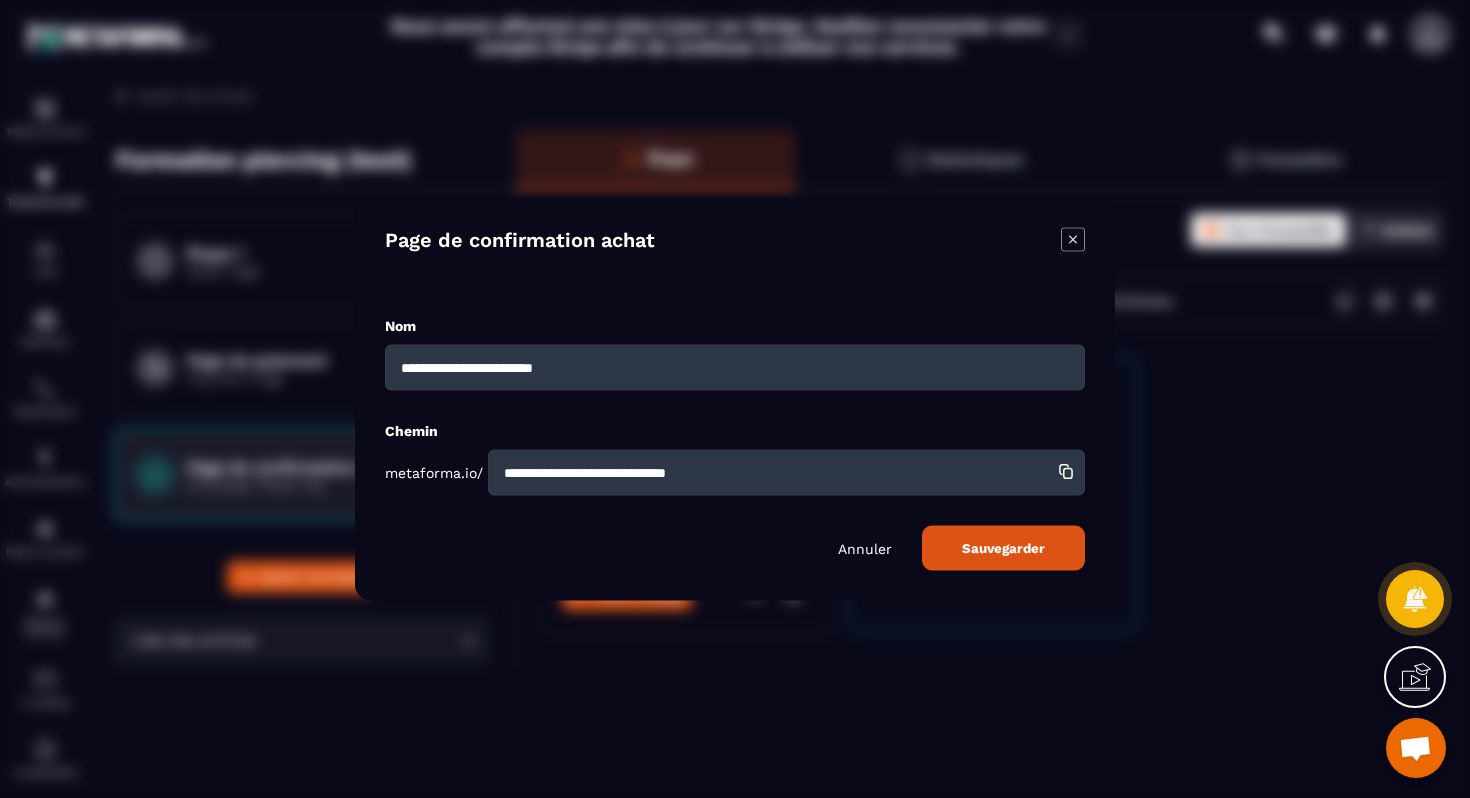 click on "**********" at bounding box center (786, 473) 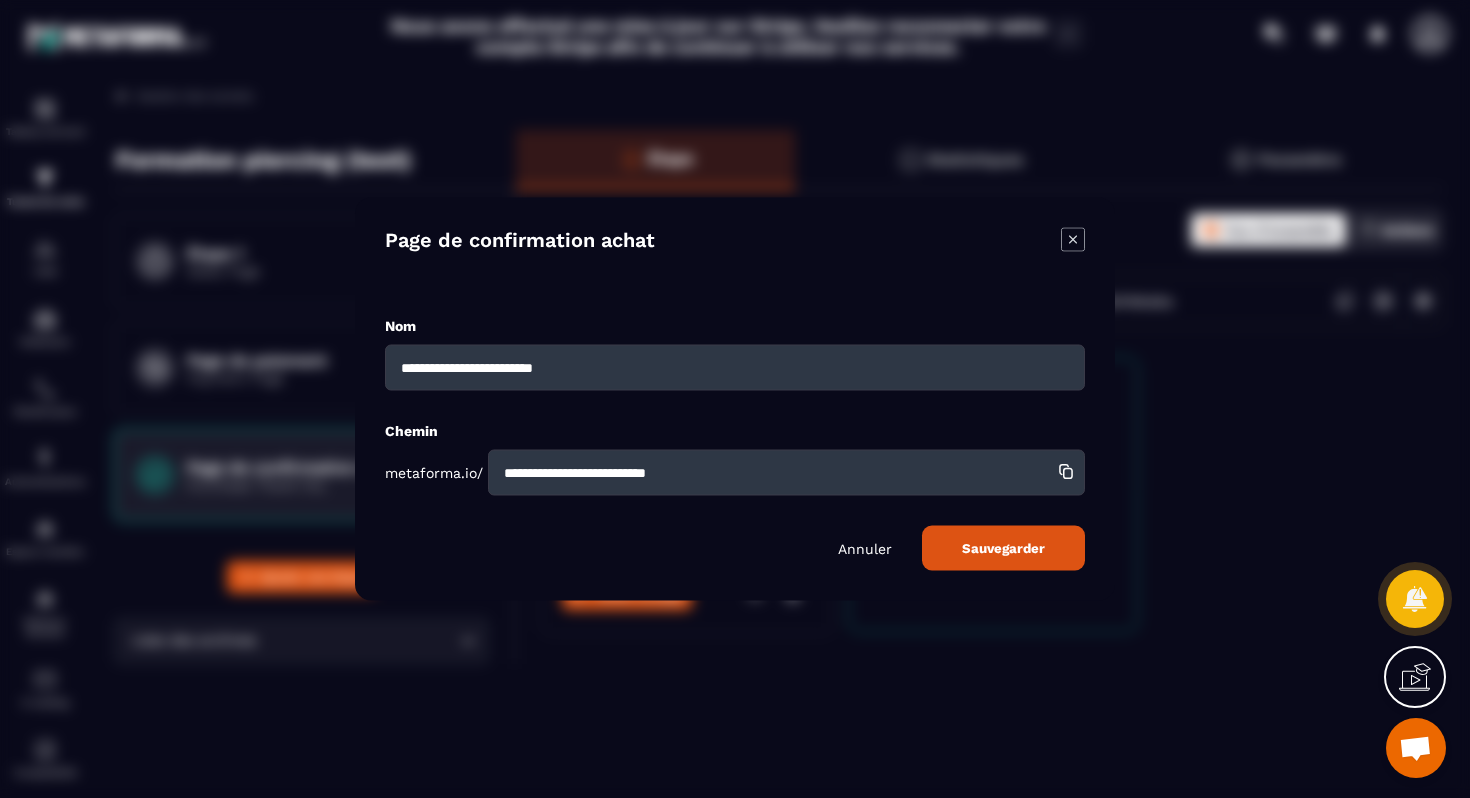 type on "**********" 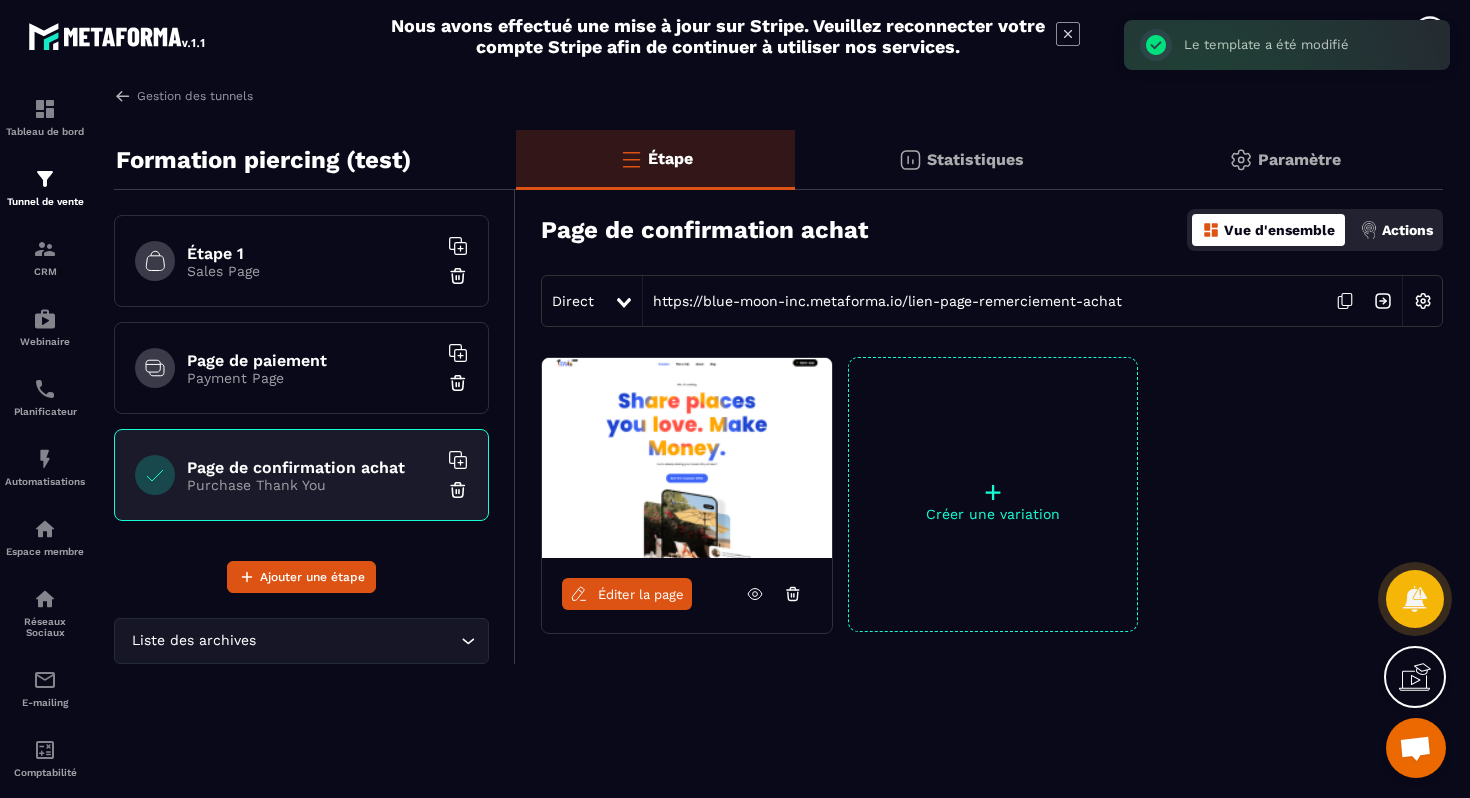 click on "Sales Page" at bounding box center (312, 271) 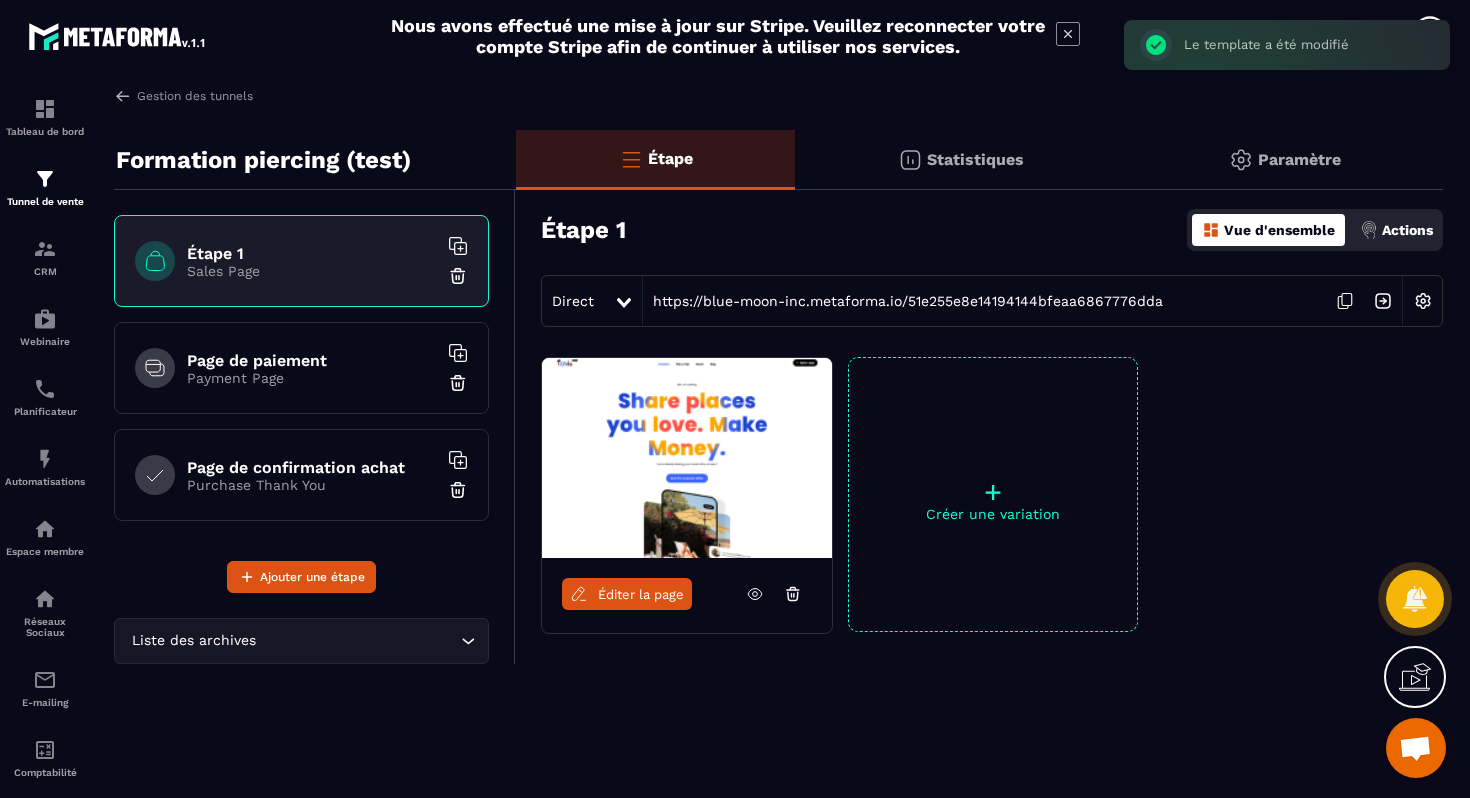 click at bounding box center [1423, 301] 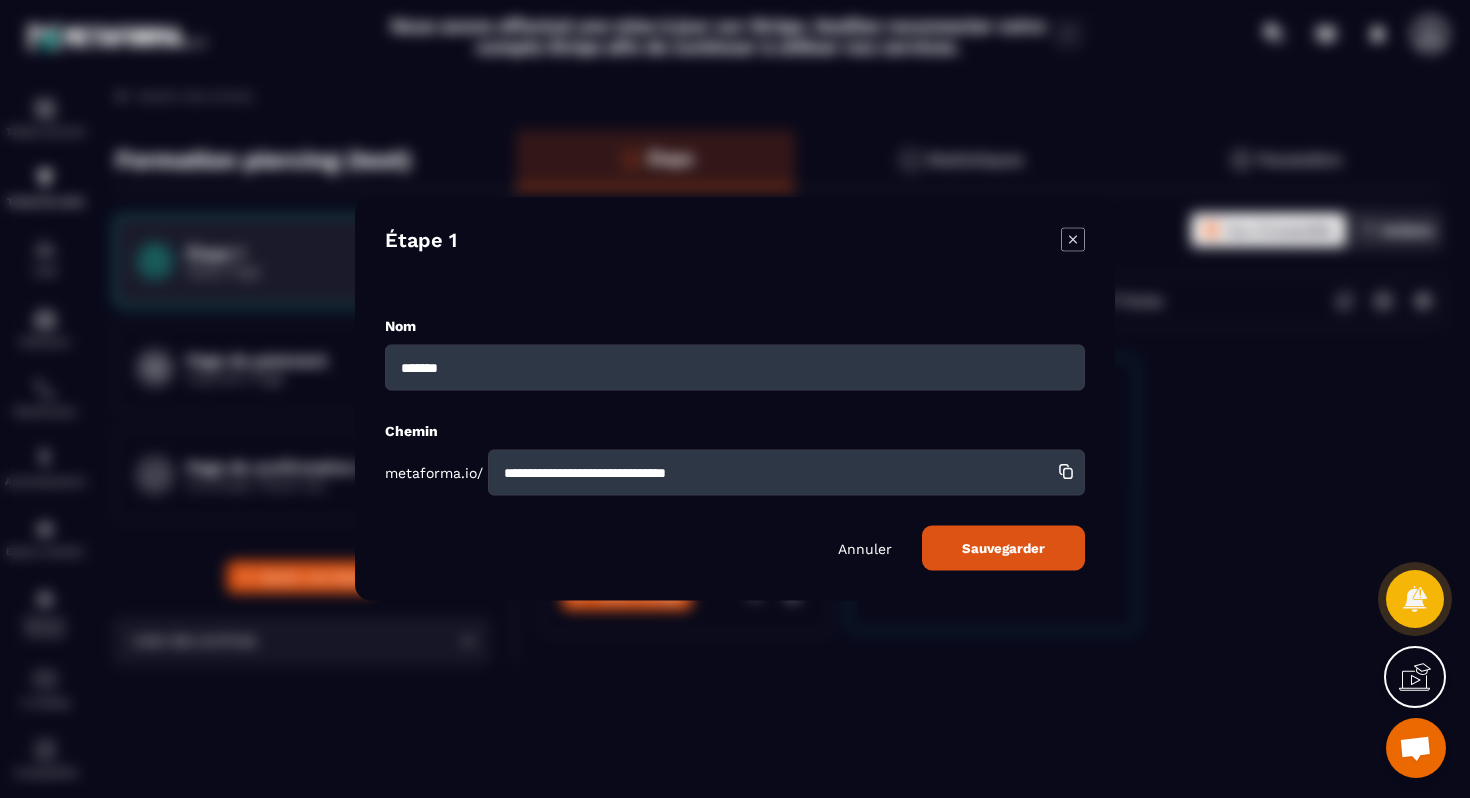 drag, startPoint x: 839, startPoint y: 362, endPoint x: 365, endPoint y: 317, distance: 476.1313 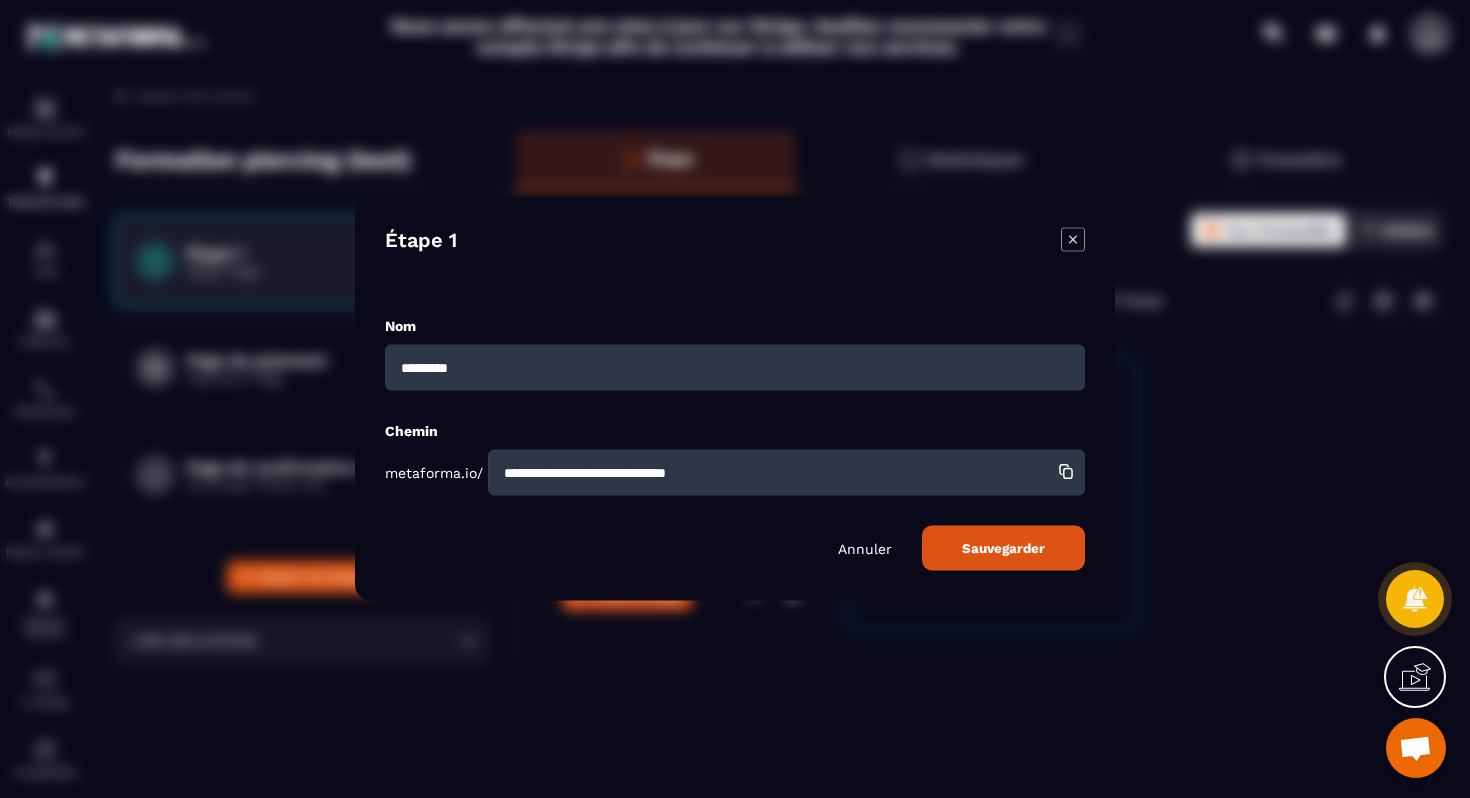 type on "**********" 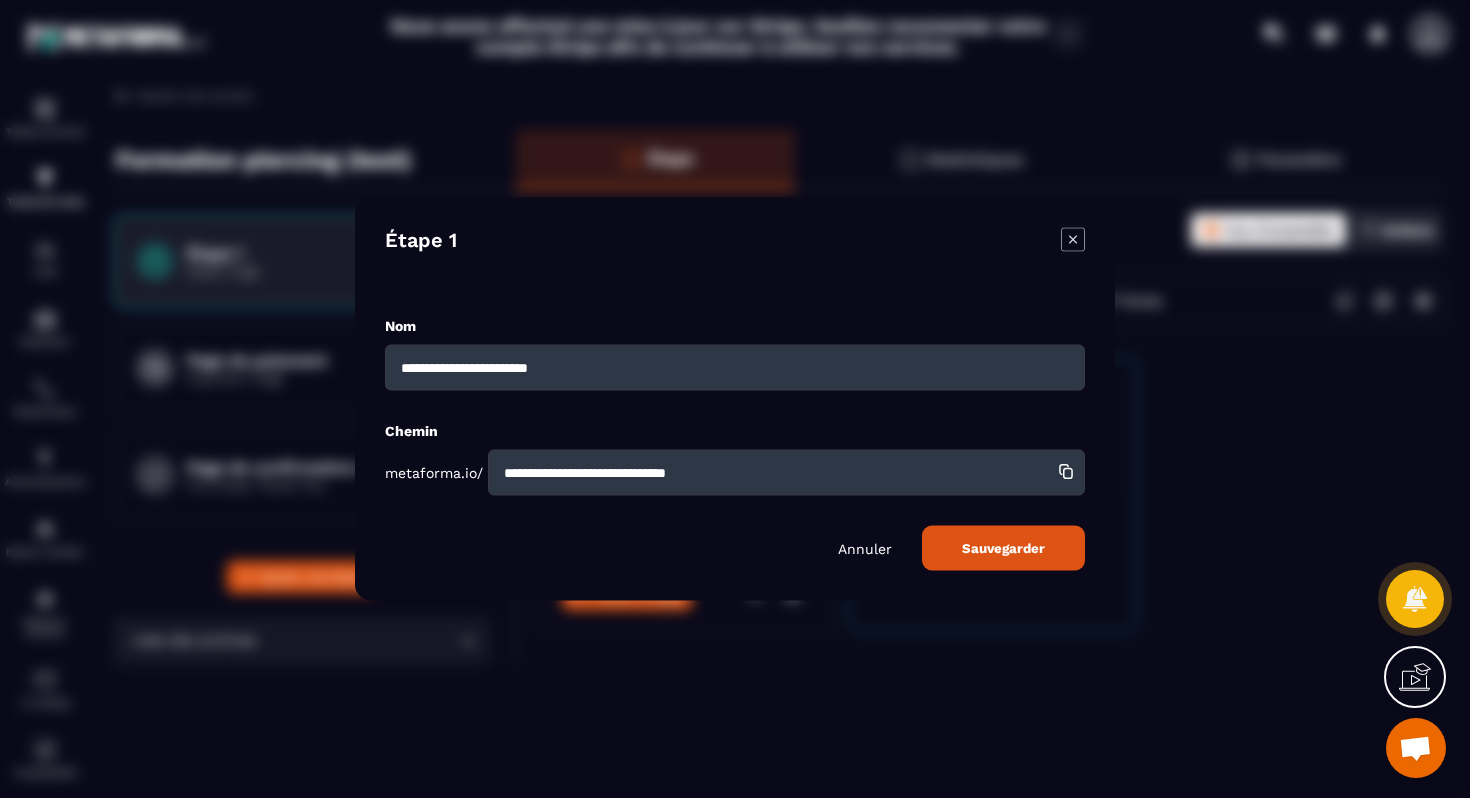 click on "**********" at bounding box center [786, 473] 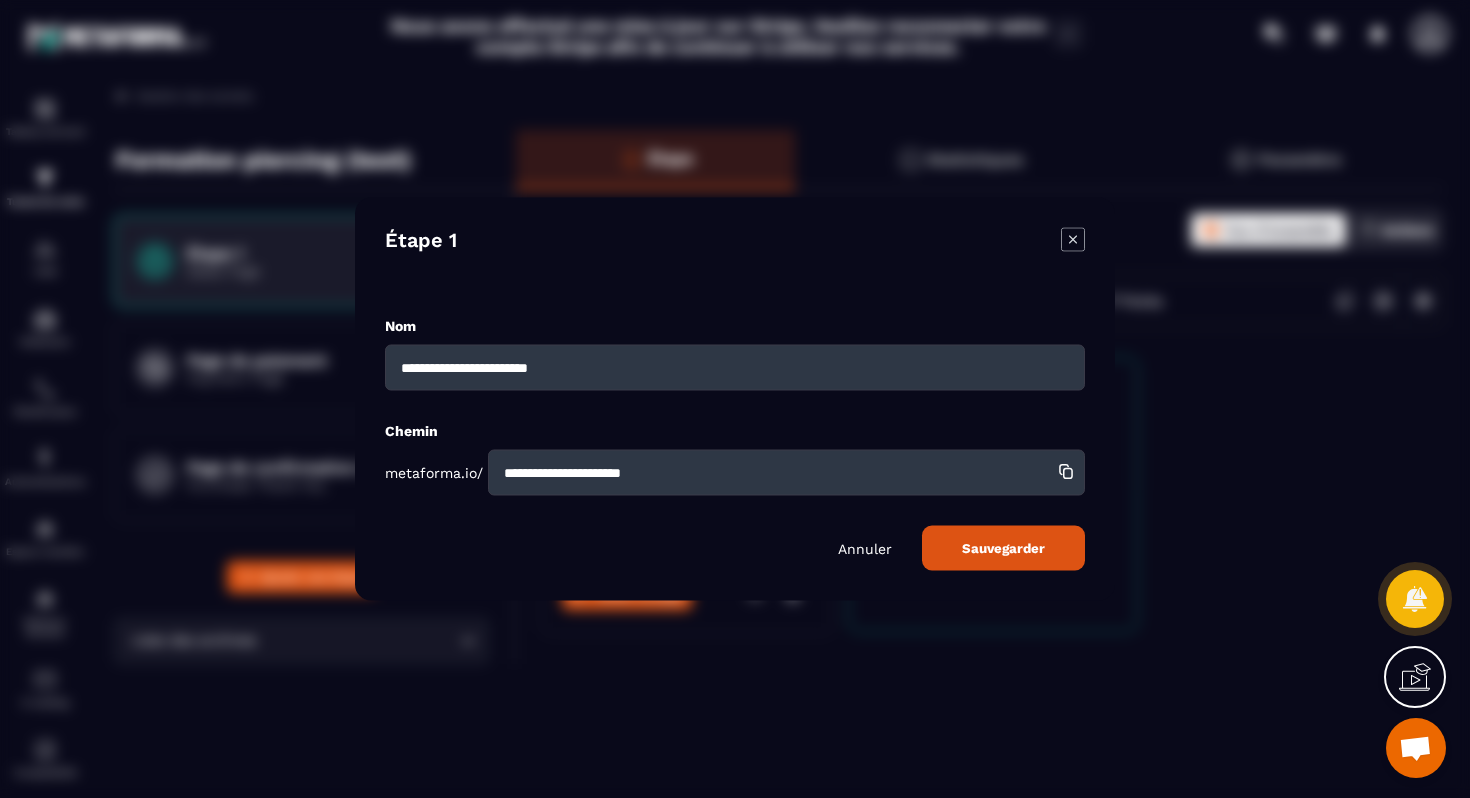 type on "**********" 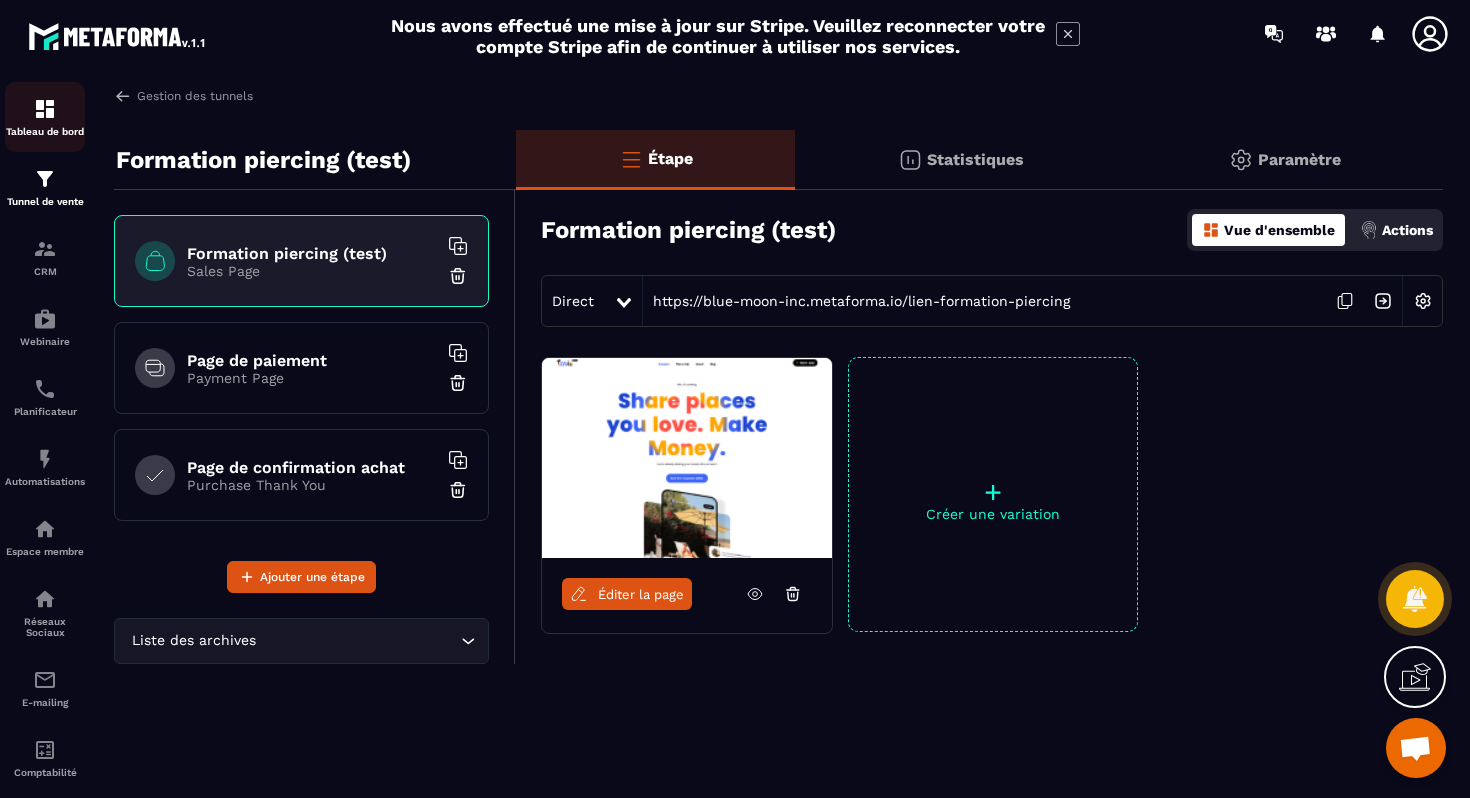 click on "Tableau de bord" at bounding box center [45, 131] 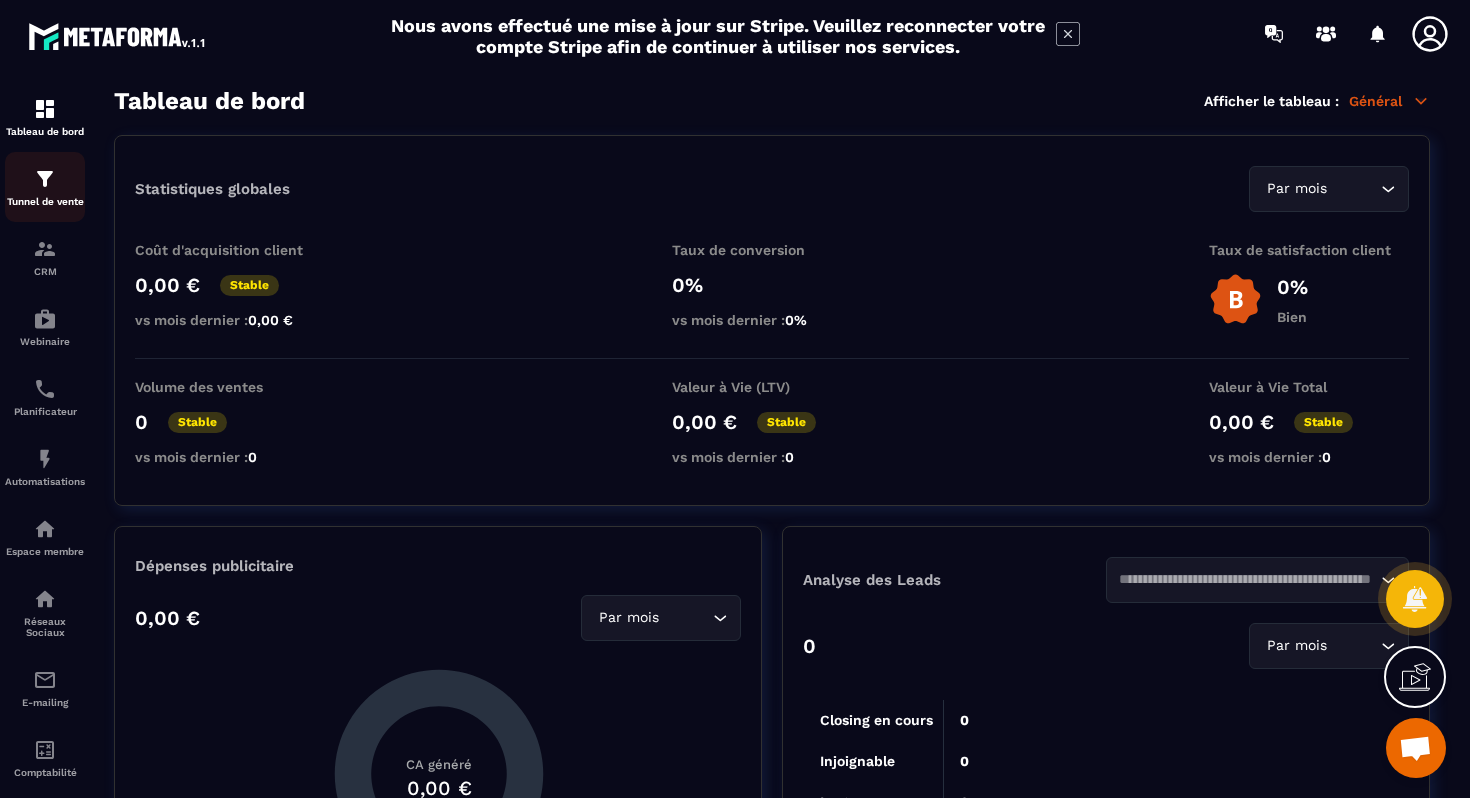 click on "Tunnel de vente" at bounding box center (45, 187) 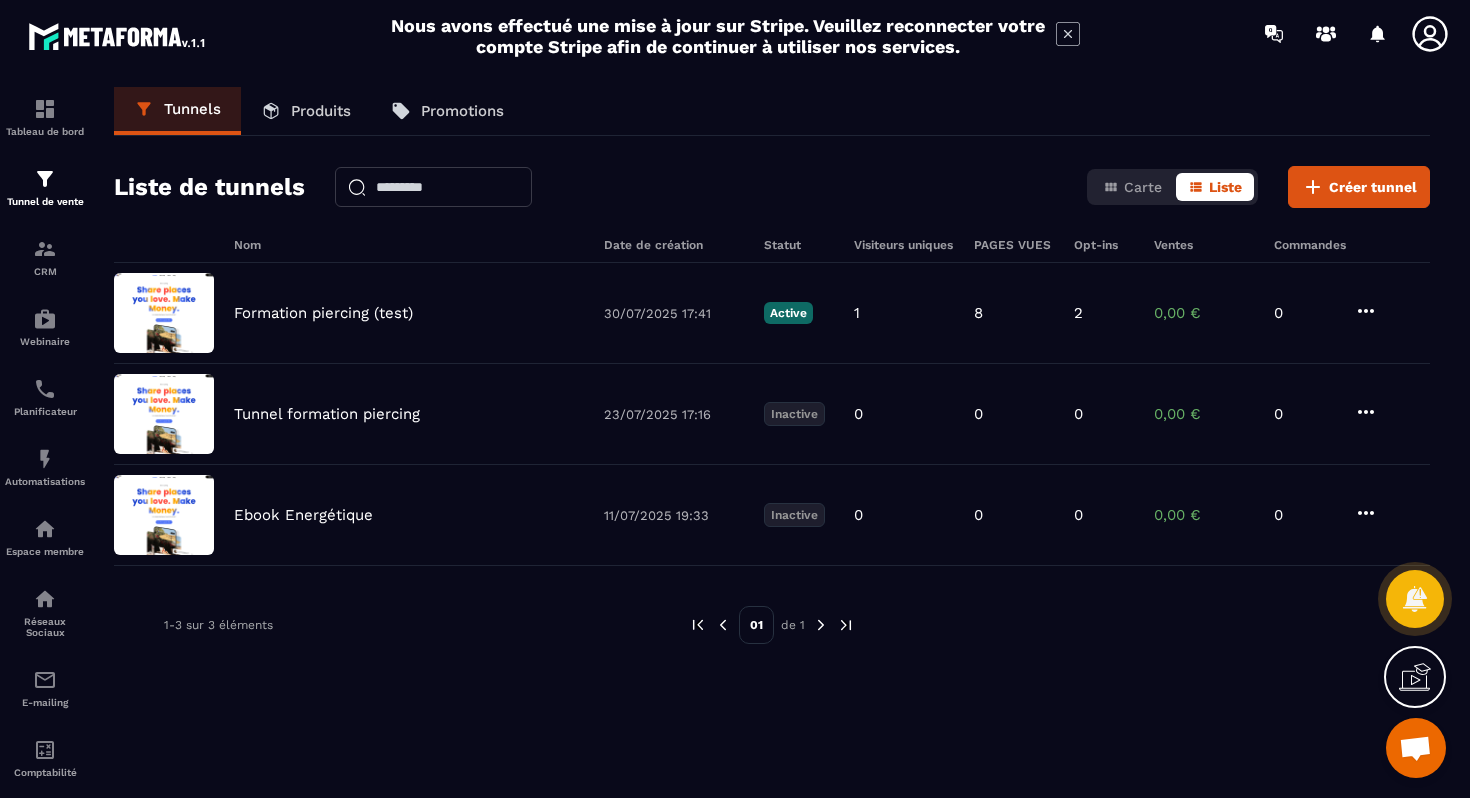 click on "Produits" at bounding box center (321, 111) 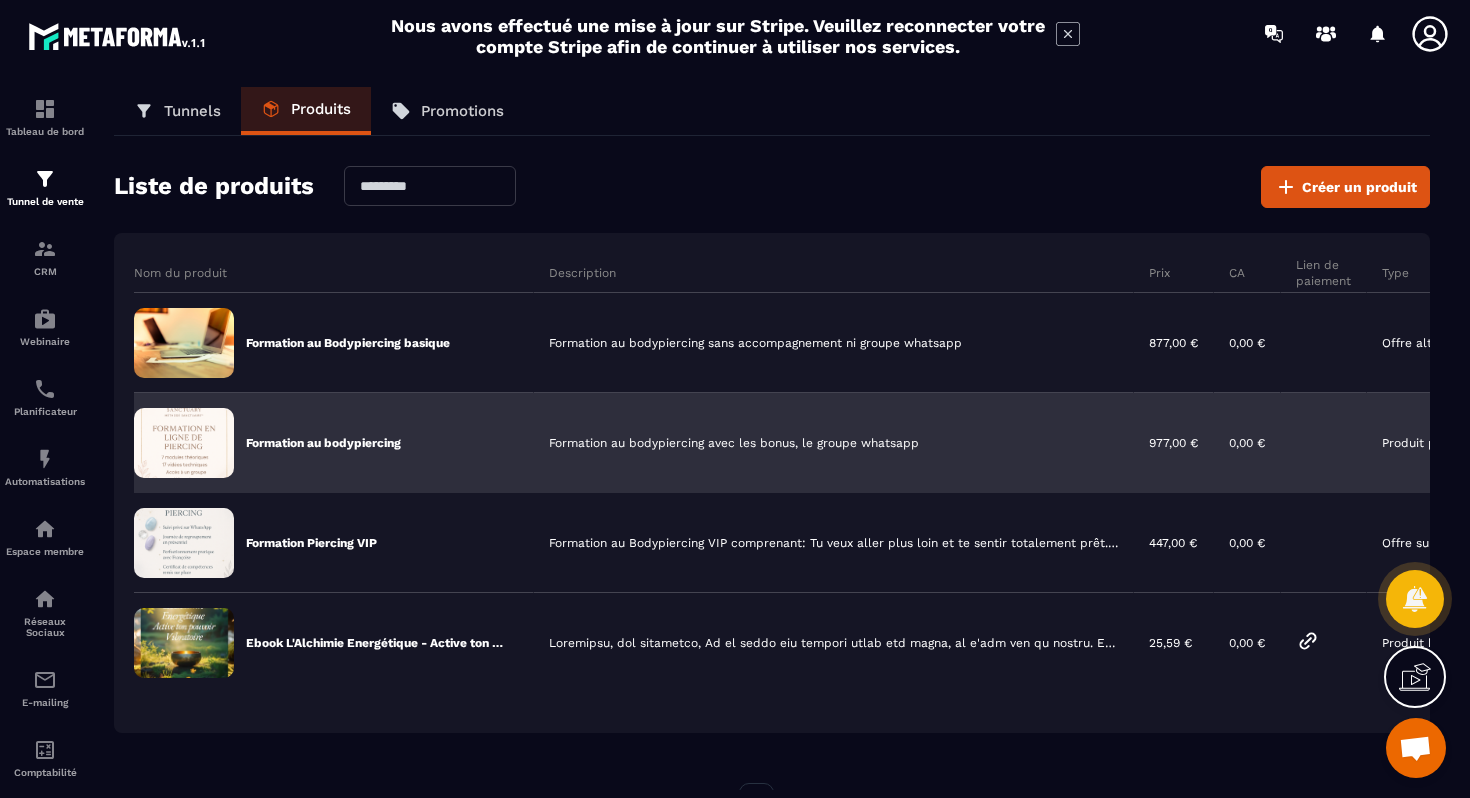 click on "Formation au bodypiercing" at bounding box center [334, 443] 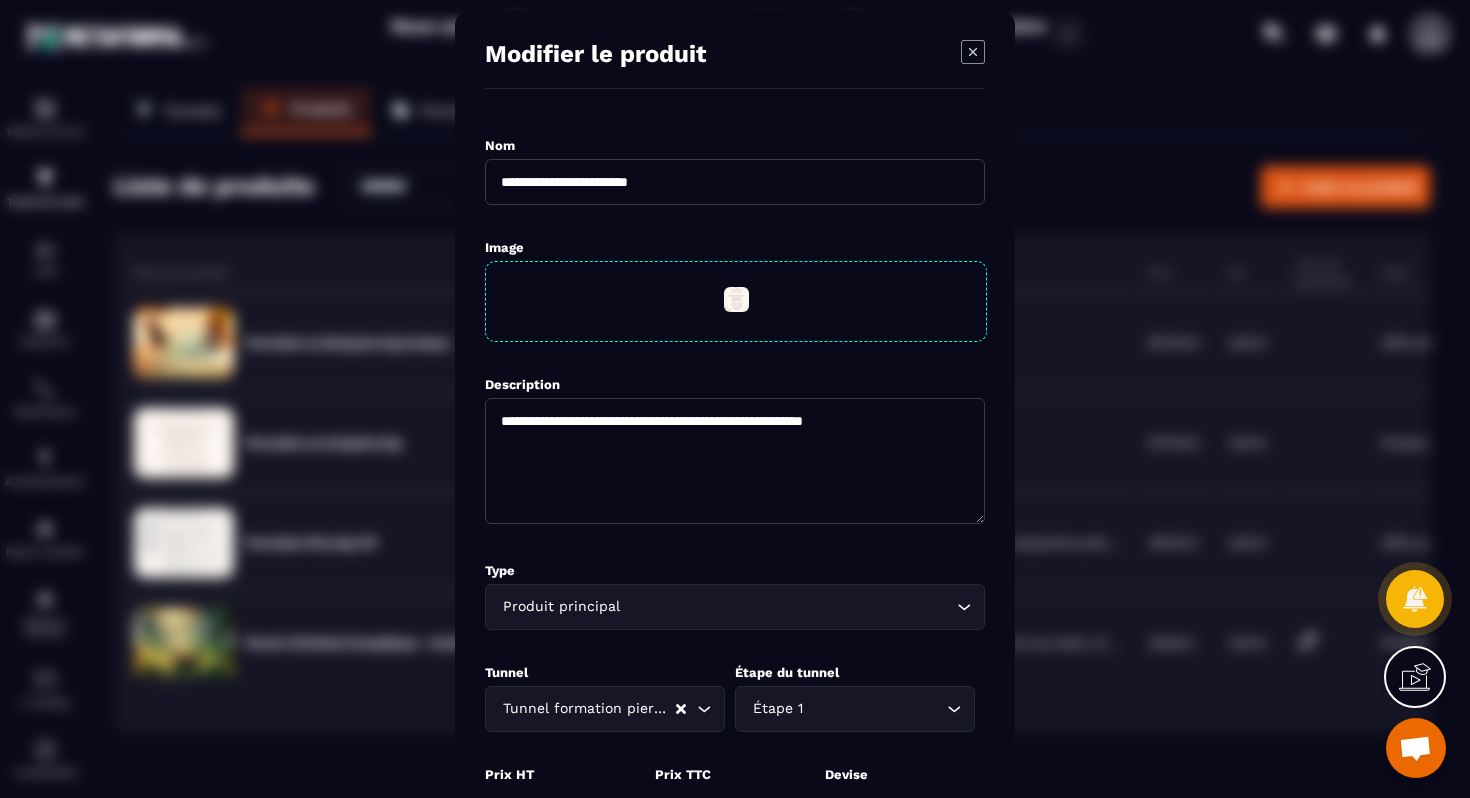 scroll, scrollTop: 33, scrollLeft: 0, axis: vertical 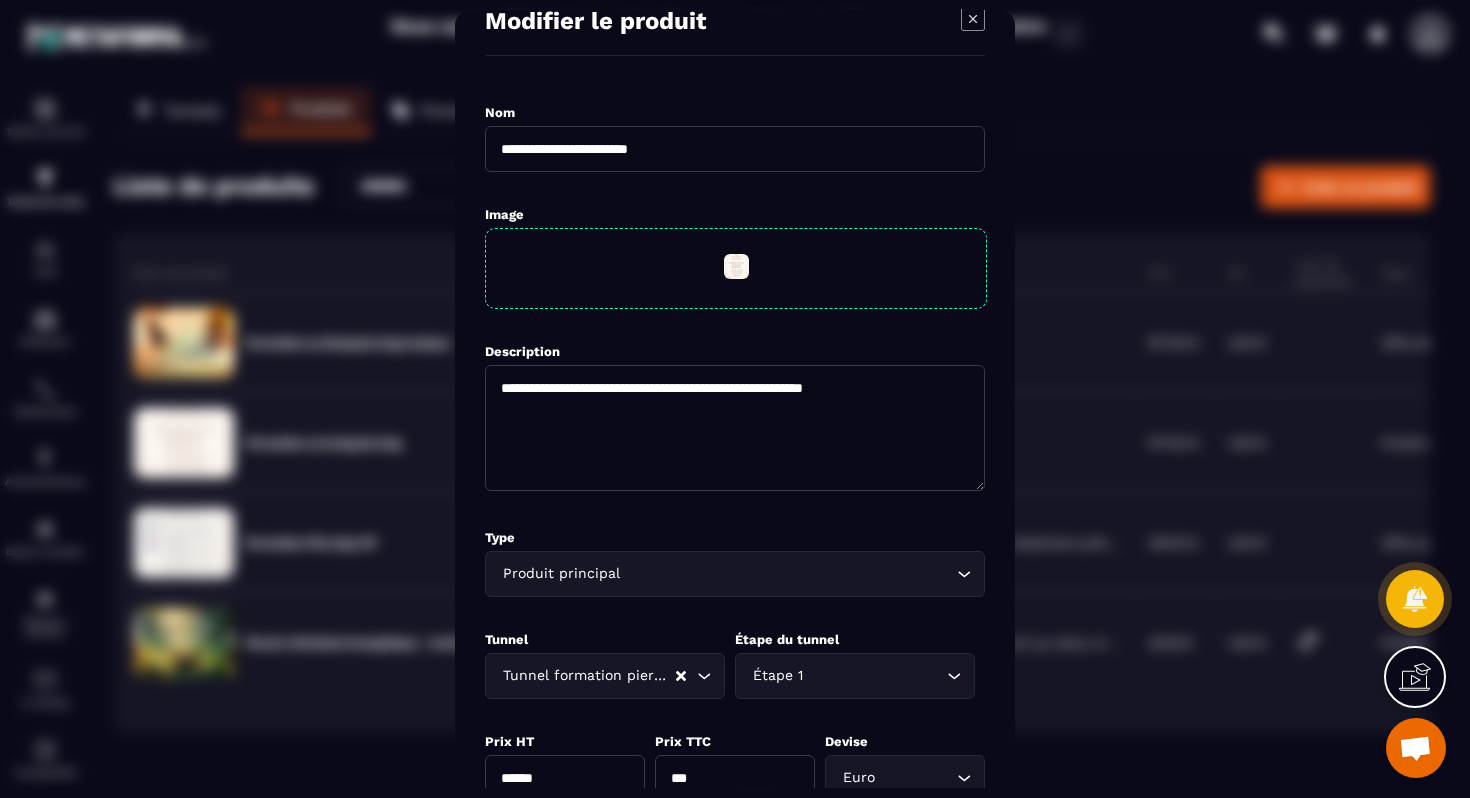 click on "Tunnel formation piercing" at bounding box center (586, 676) 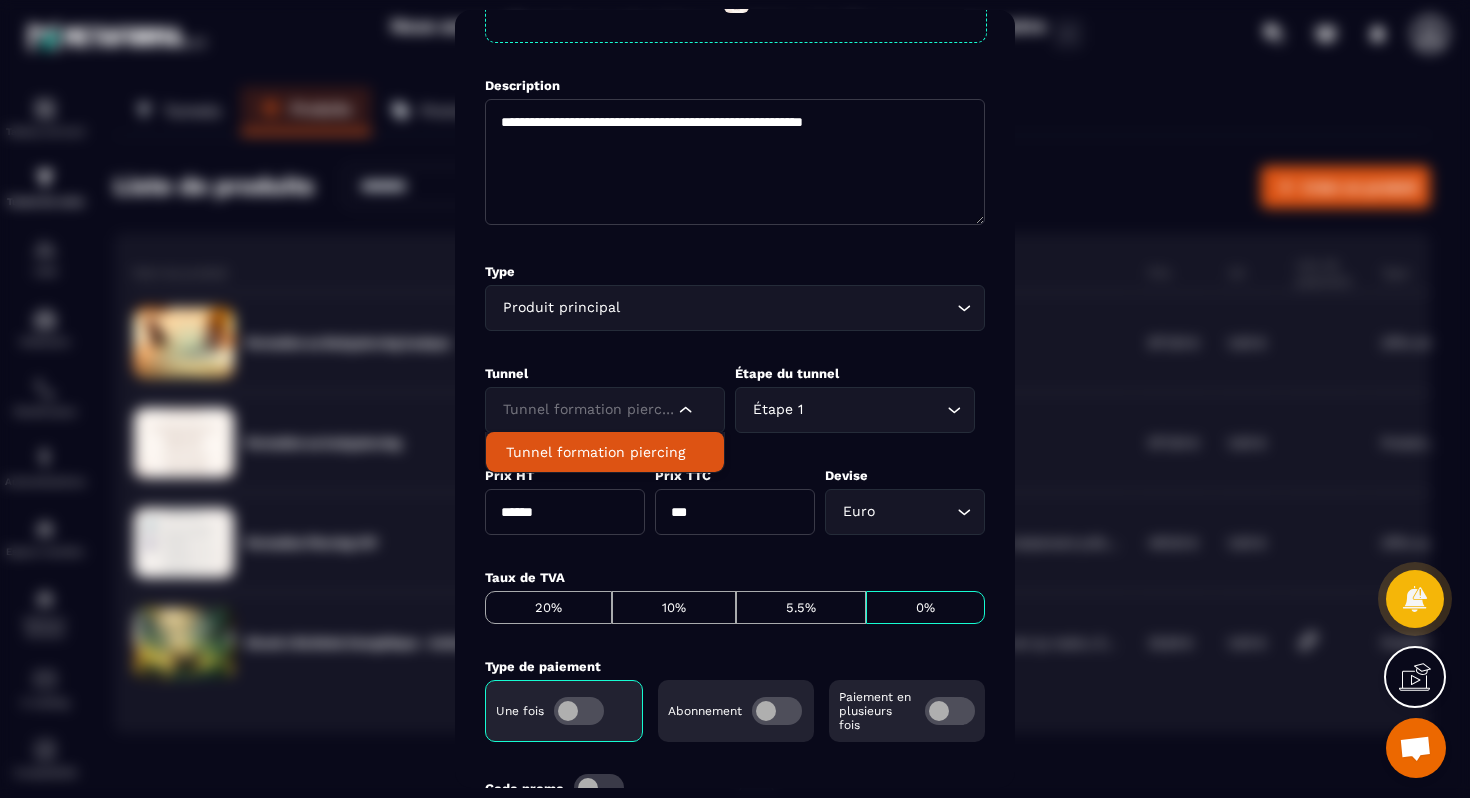 scroll, scrollTop: 320, scrollLeft: 0, axis: vertical 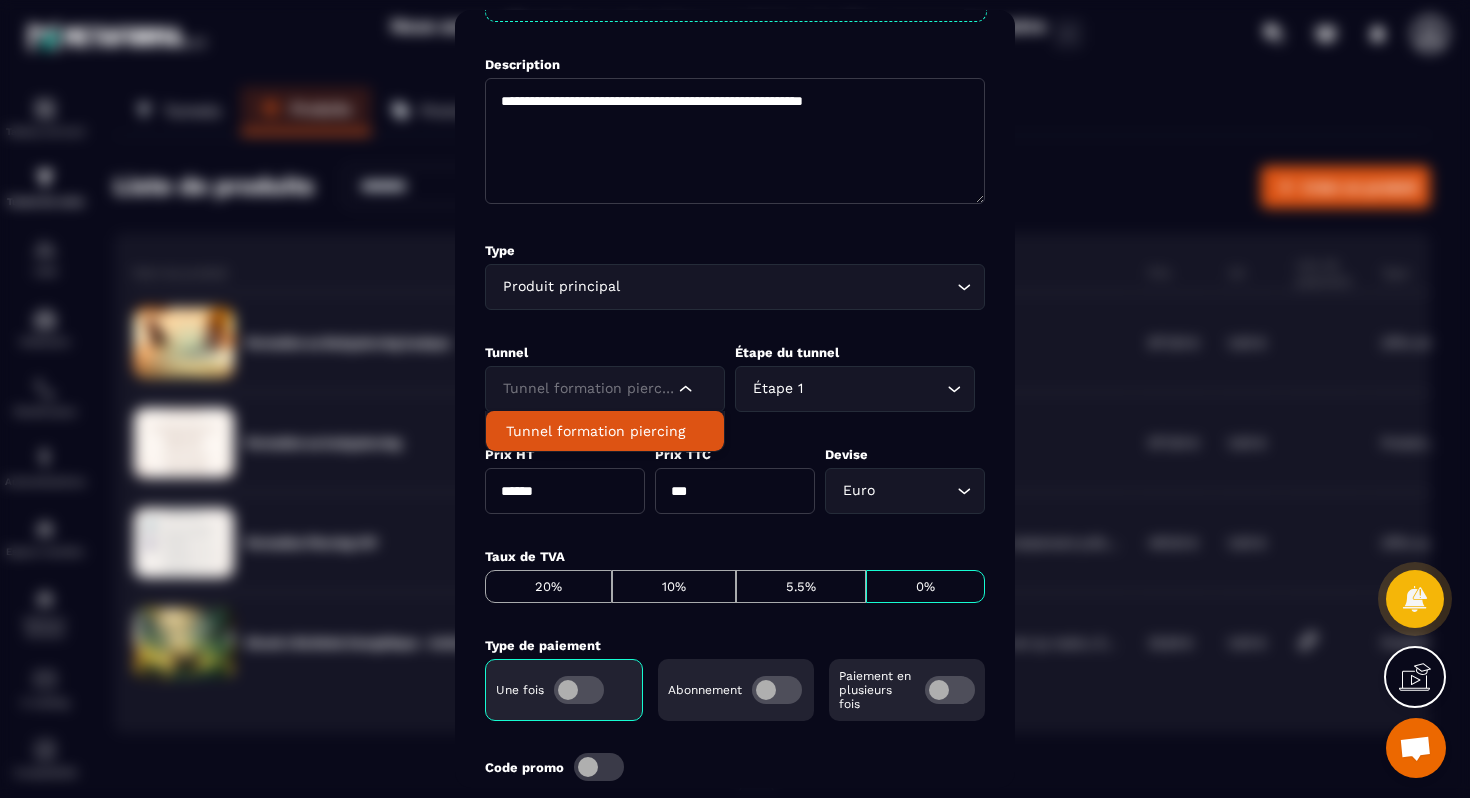 click 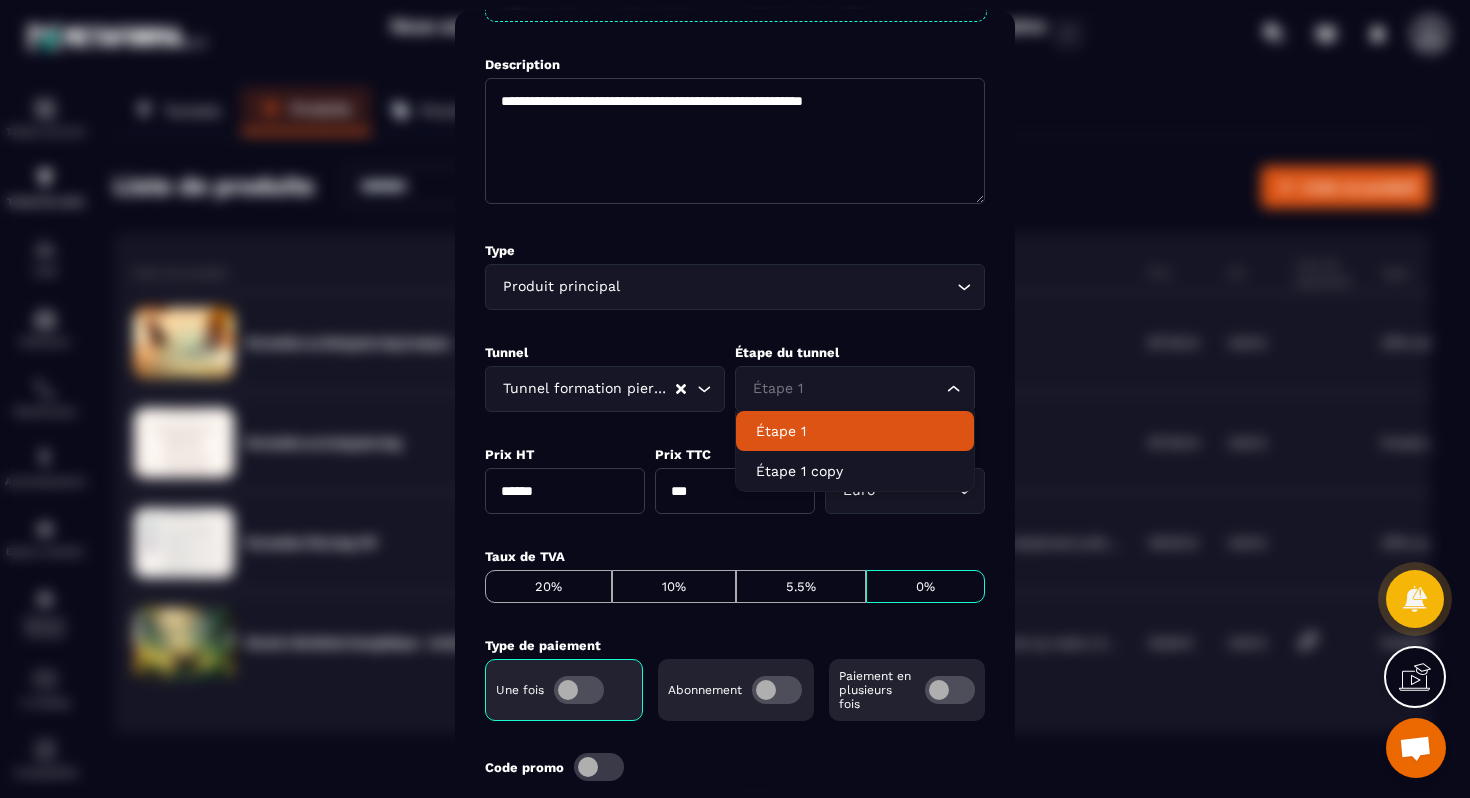 click on "Tunnel formation piercing Loading..." 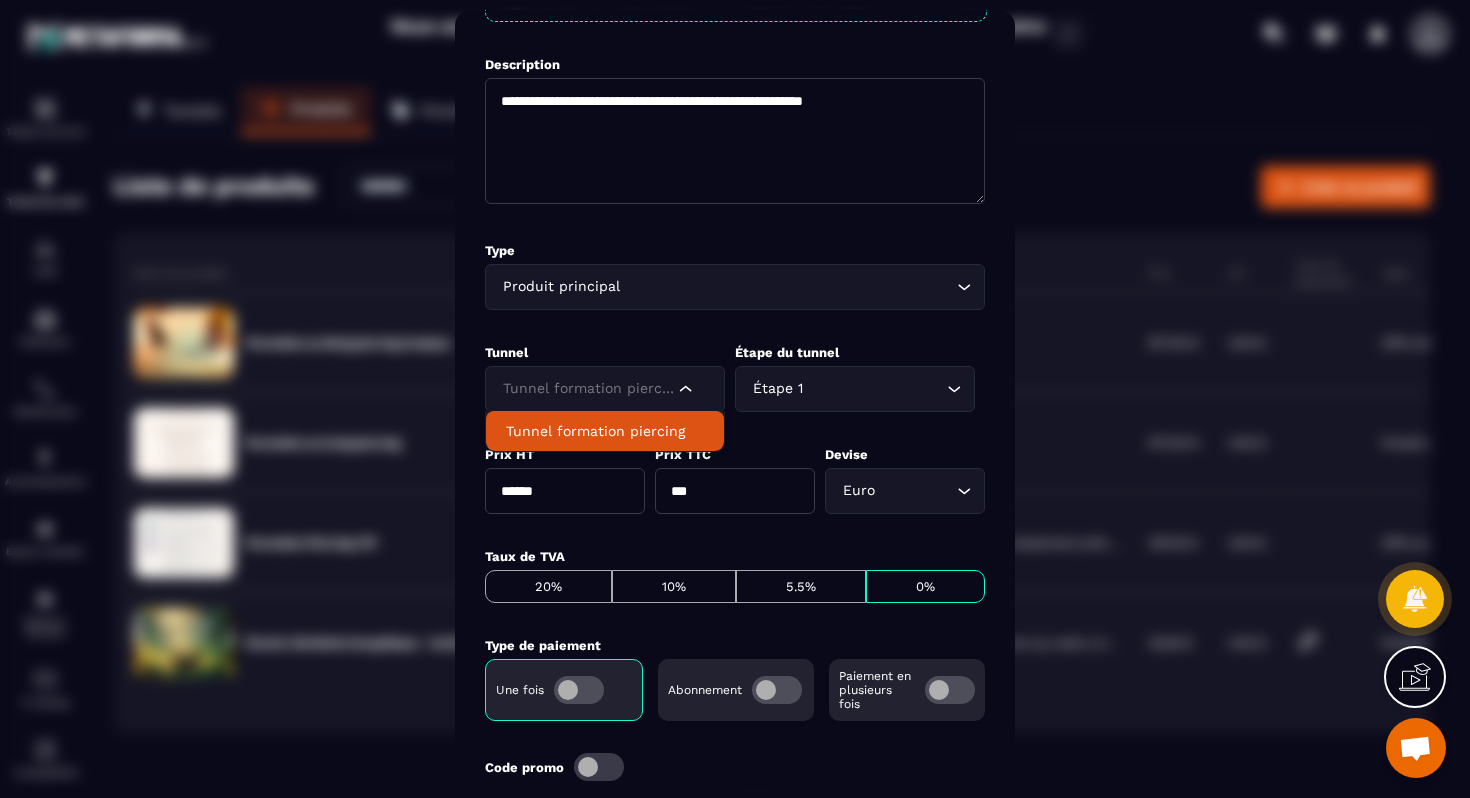 click on "Tunnel formation piercing Loading..." 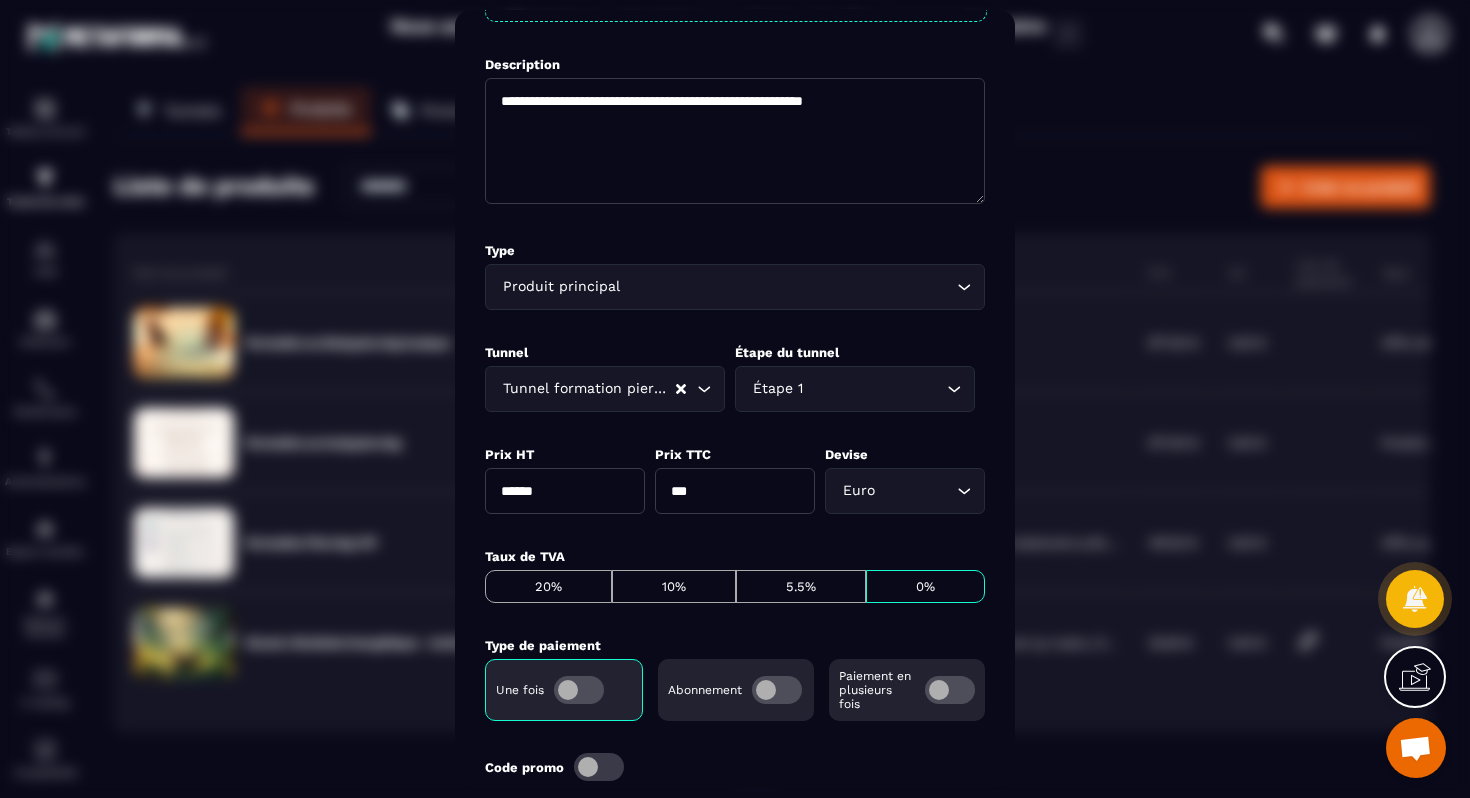 click at bounding box center (735, 399) 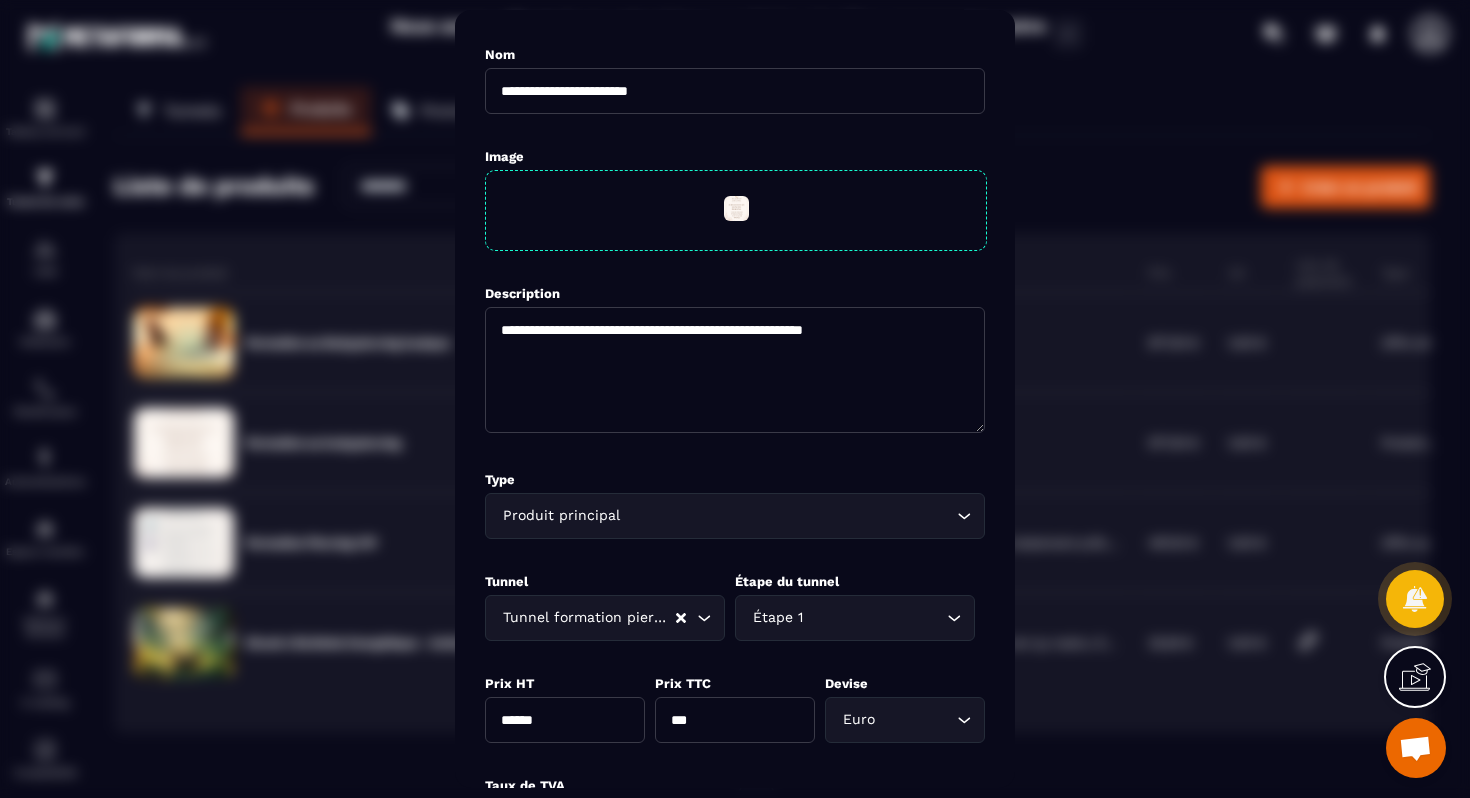 scroll, scrollTop: 0, scrollLeft: 0, axis: both 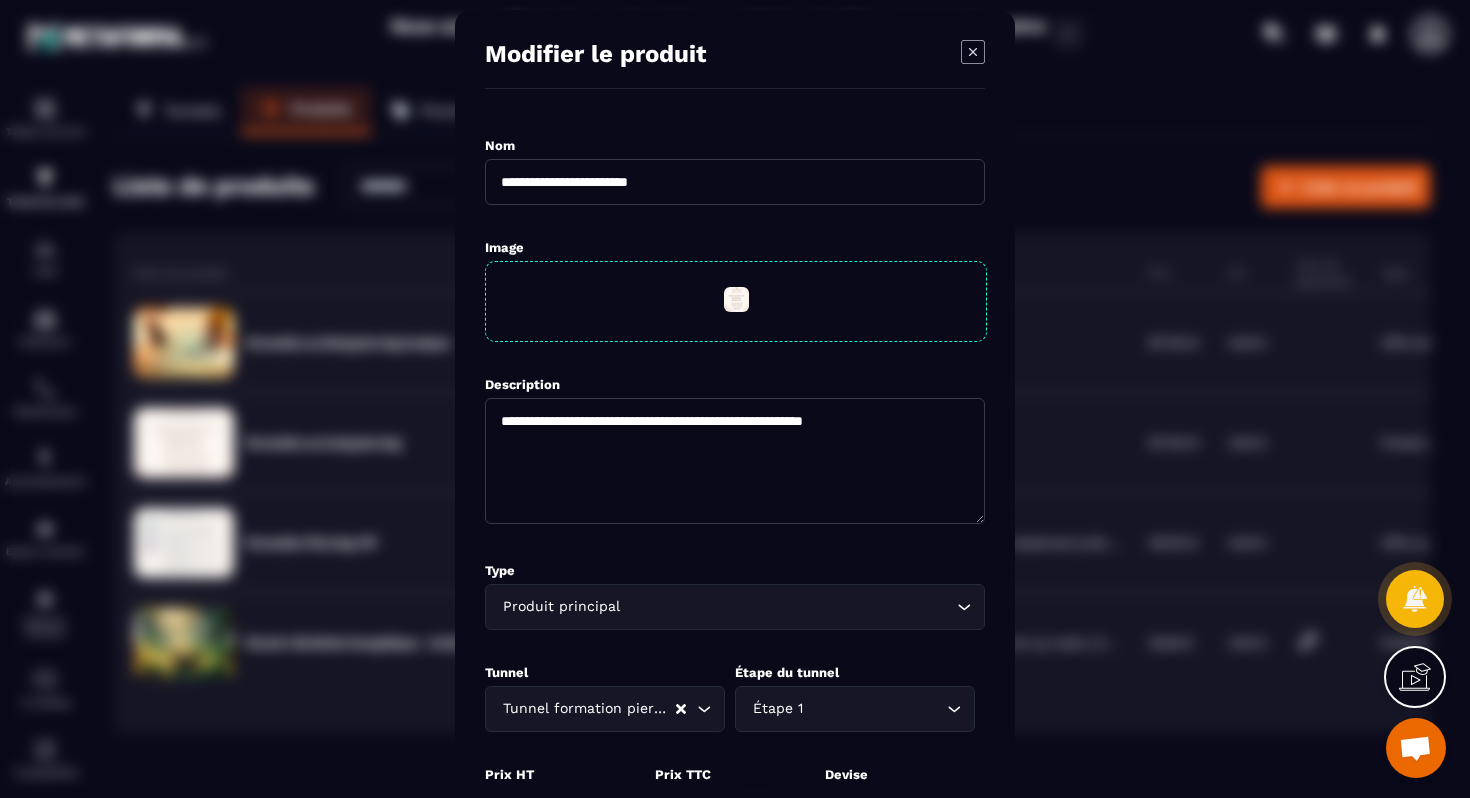 click 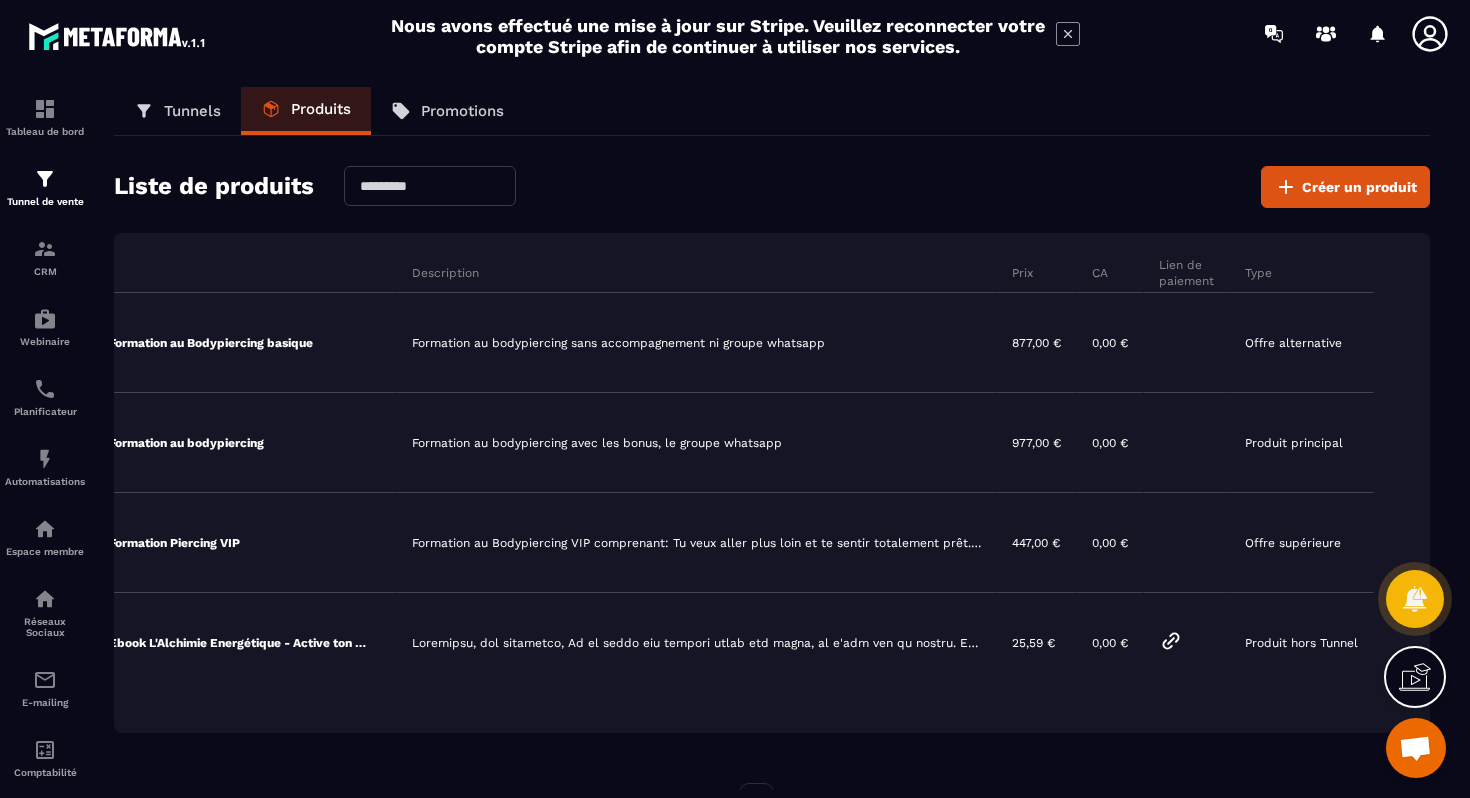 scroll, scrollTop: 0, scrollLeft: 0, axis: both 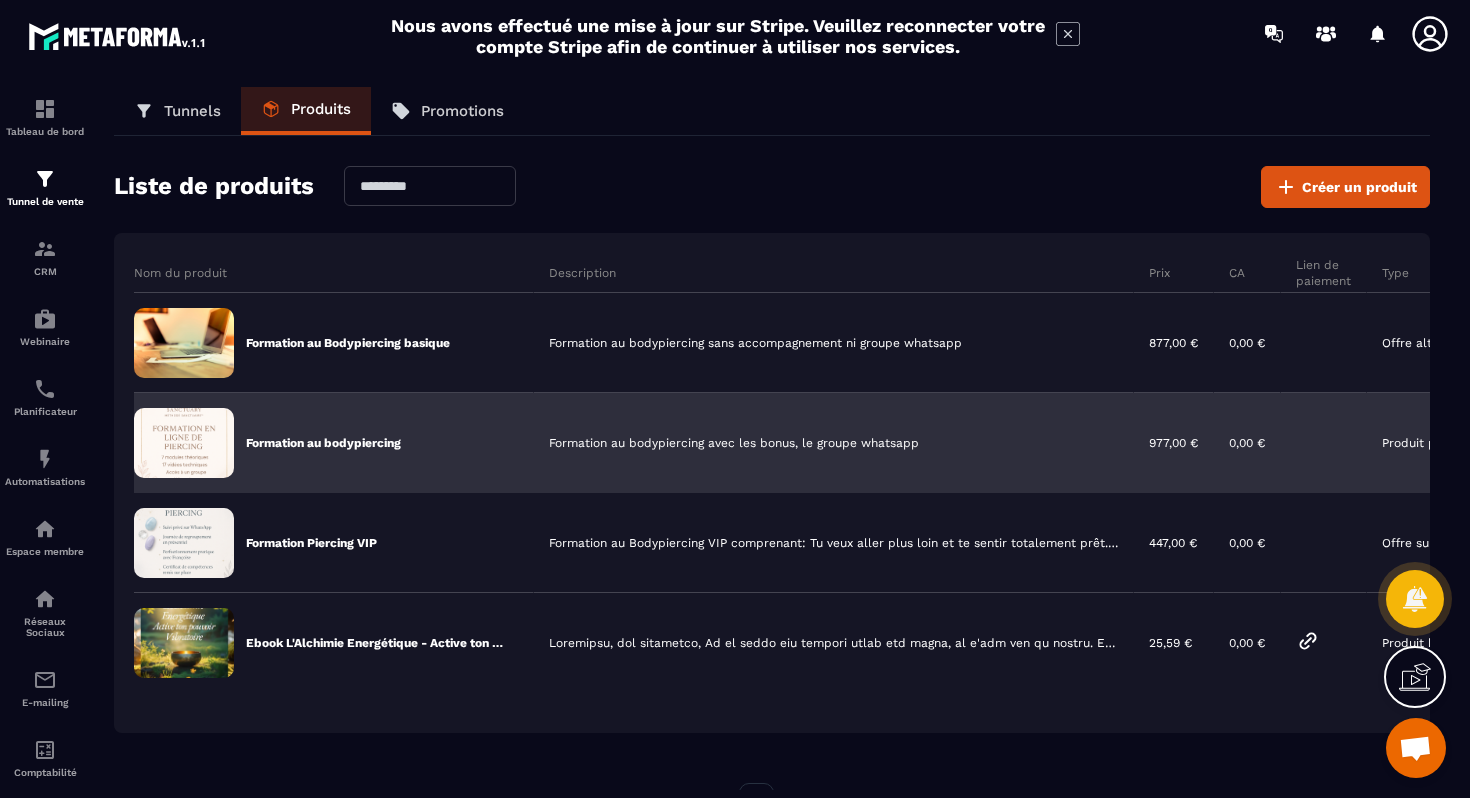 click on "Formation au bodypiercing" at bounding box center [323, 443] 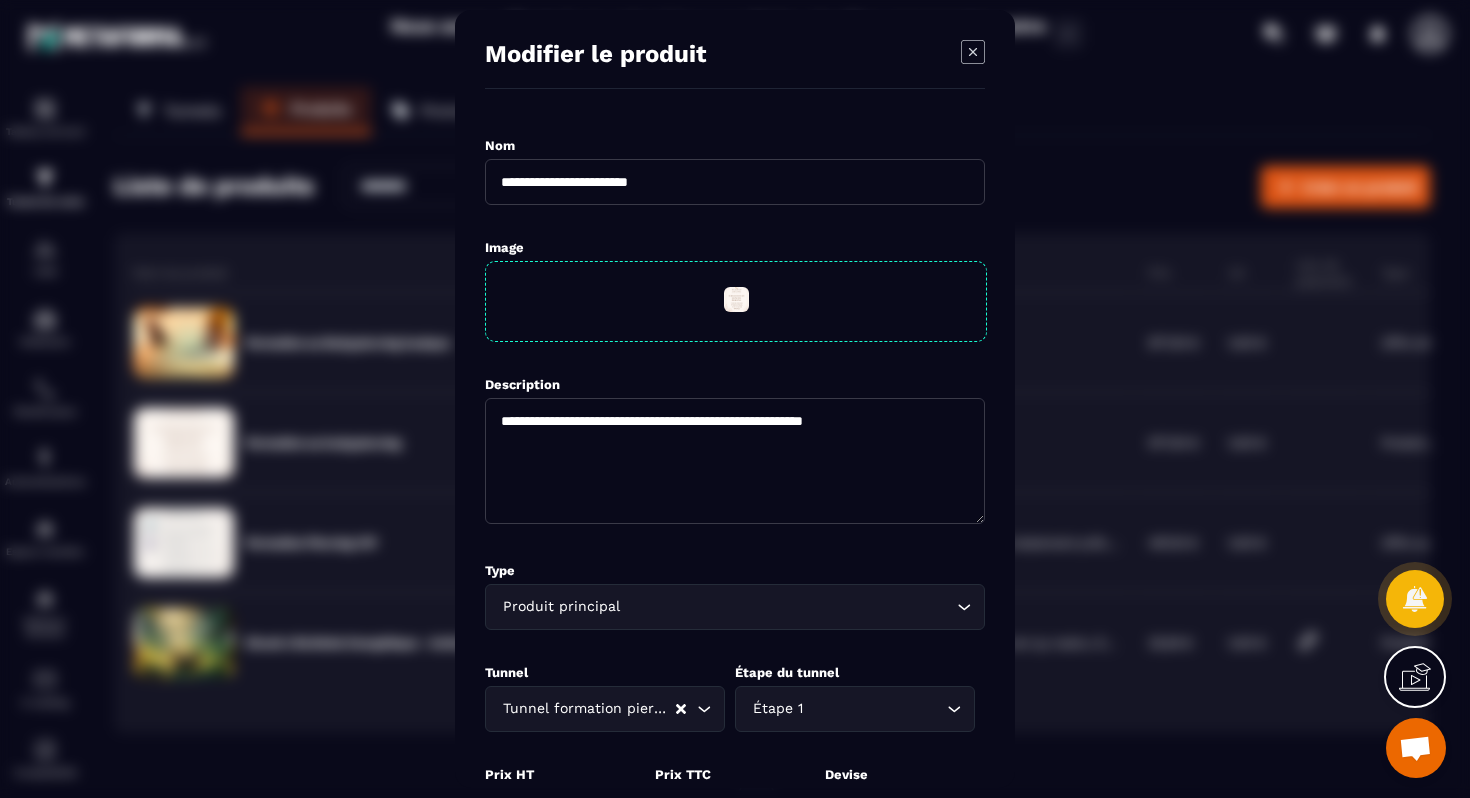 click 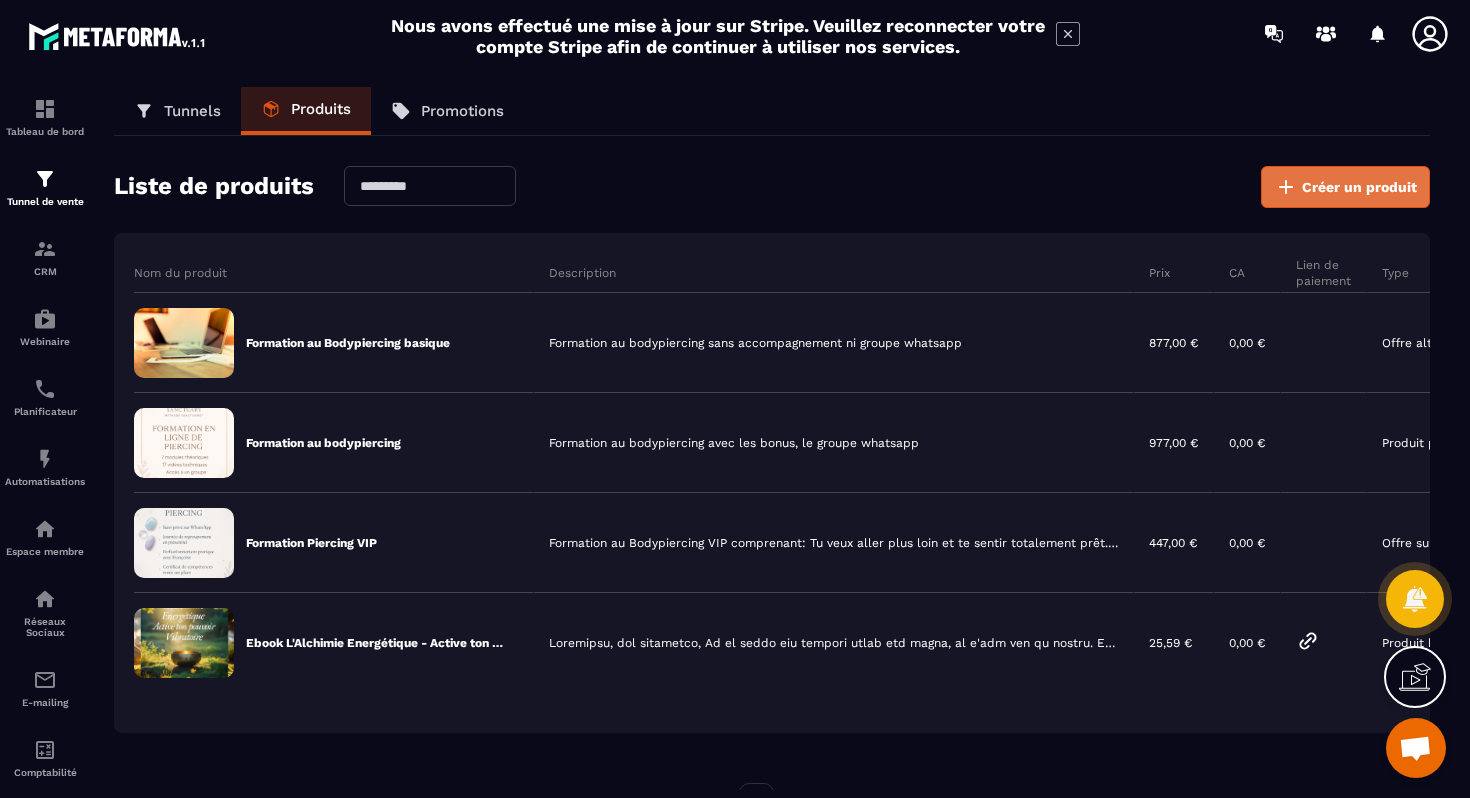 click on "Créer un produit" at bounding box center (1359, 187) 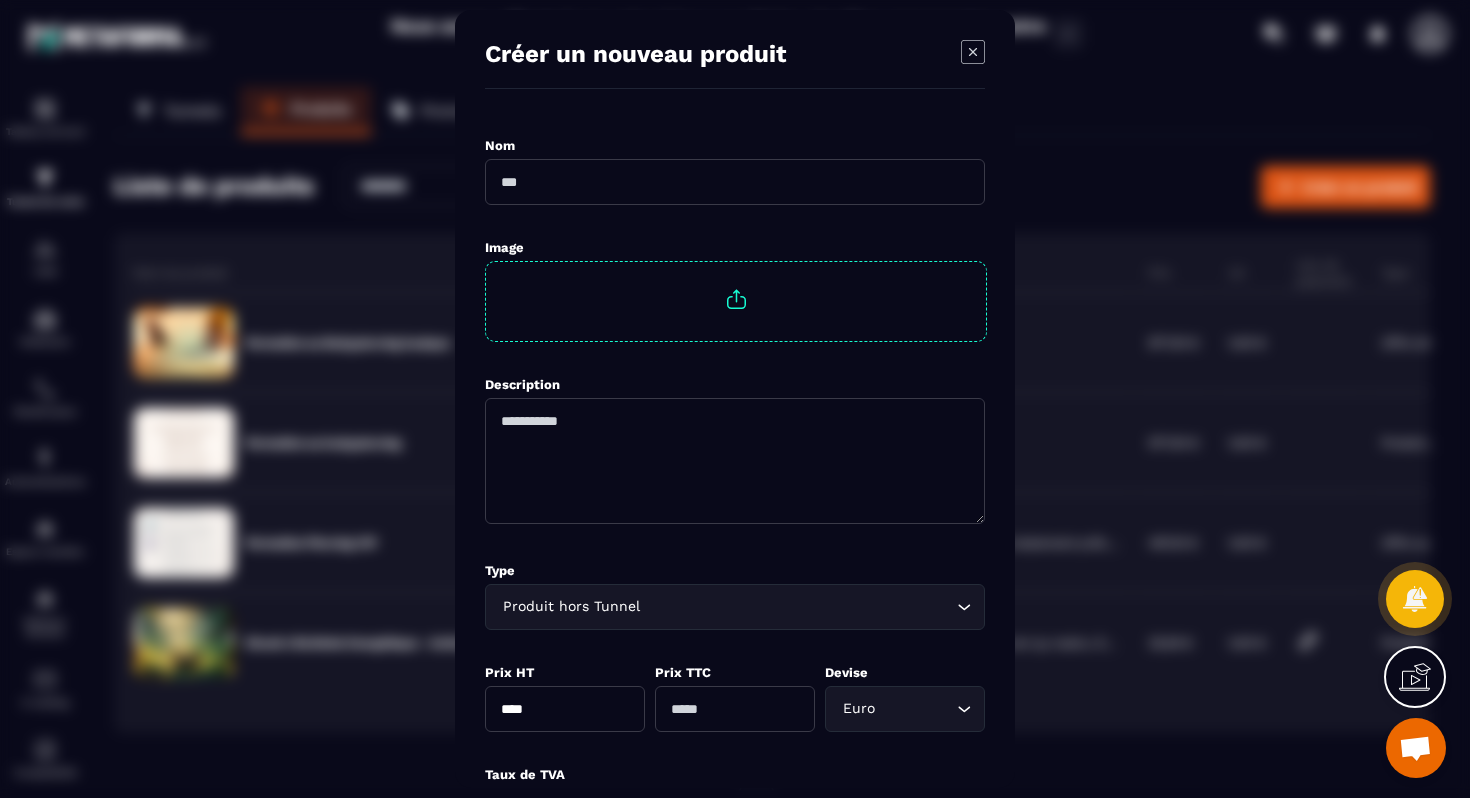 click at bounding box center (735, 182) 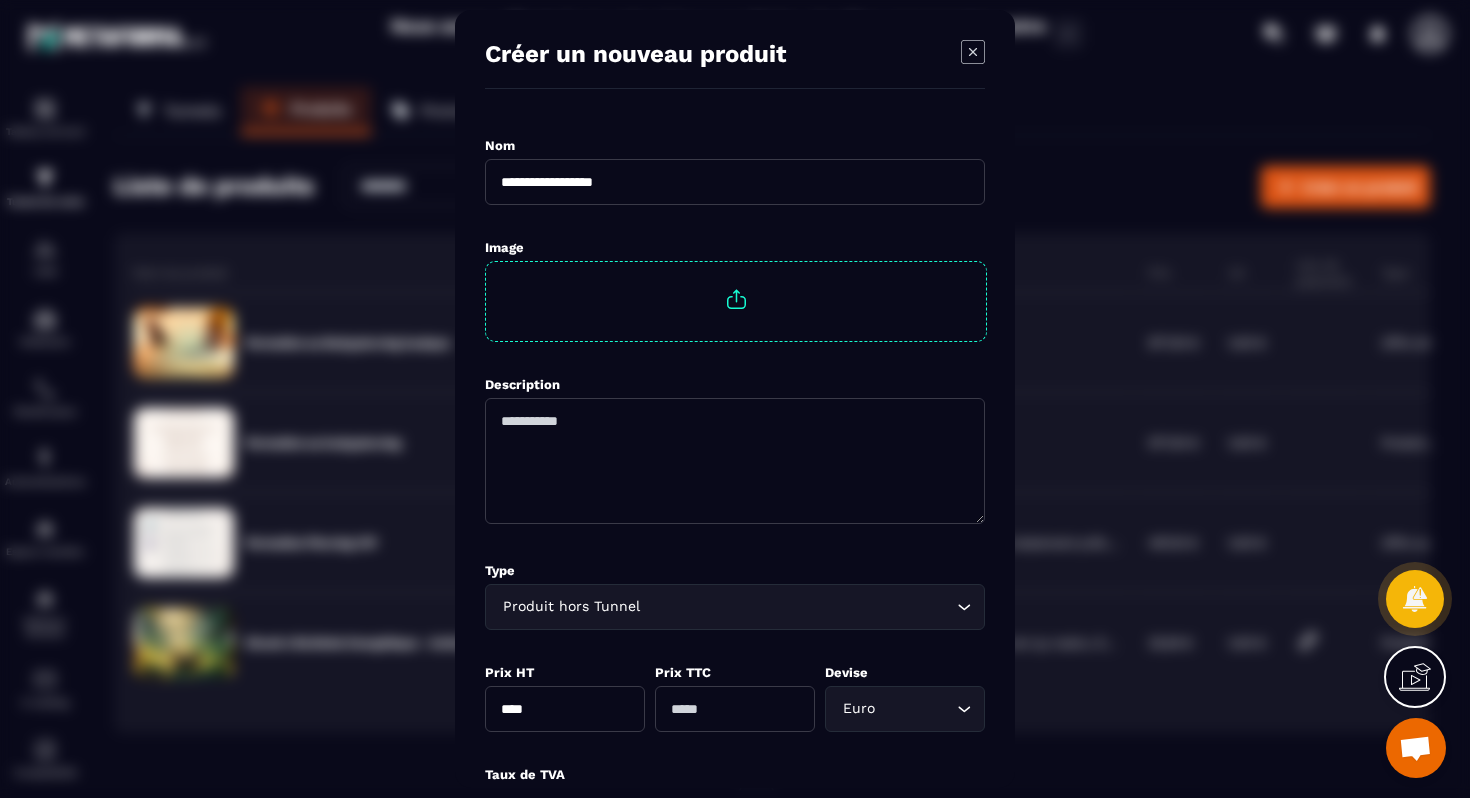 click on "Produit hors Tunnel" at bounding box center [725, 607] 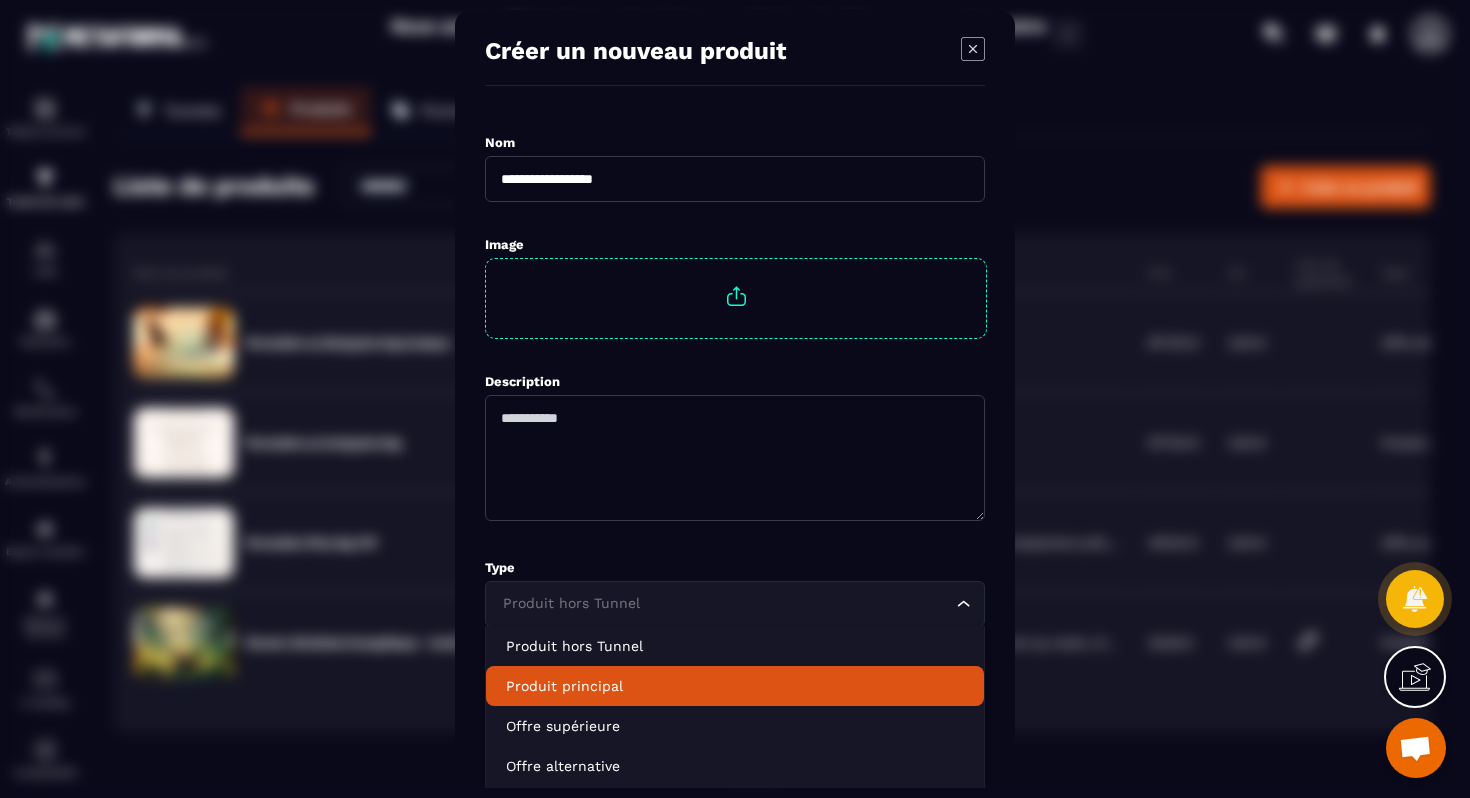 scroll, scrollTop: 4, scrollLeft: 0, axis: vertical 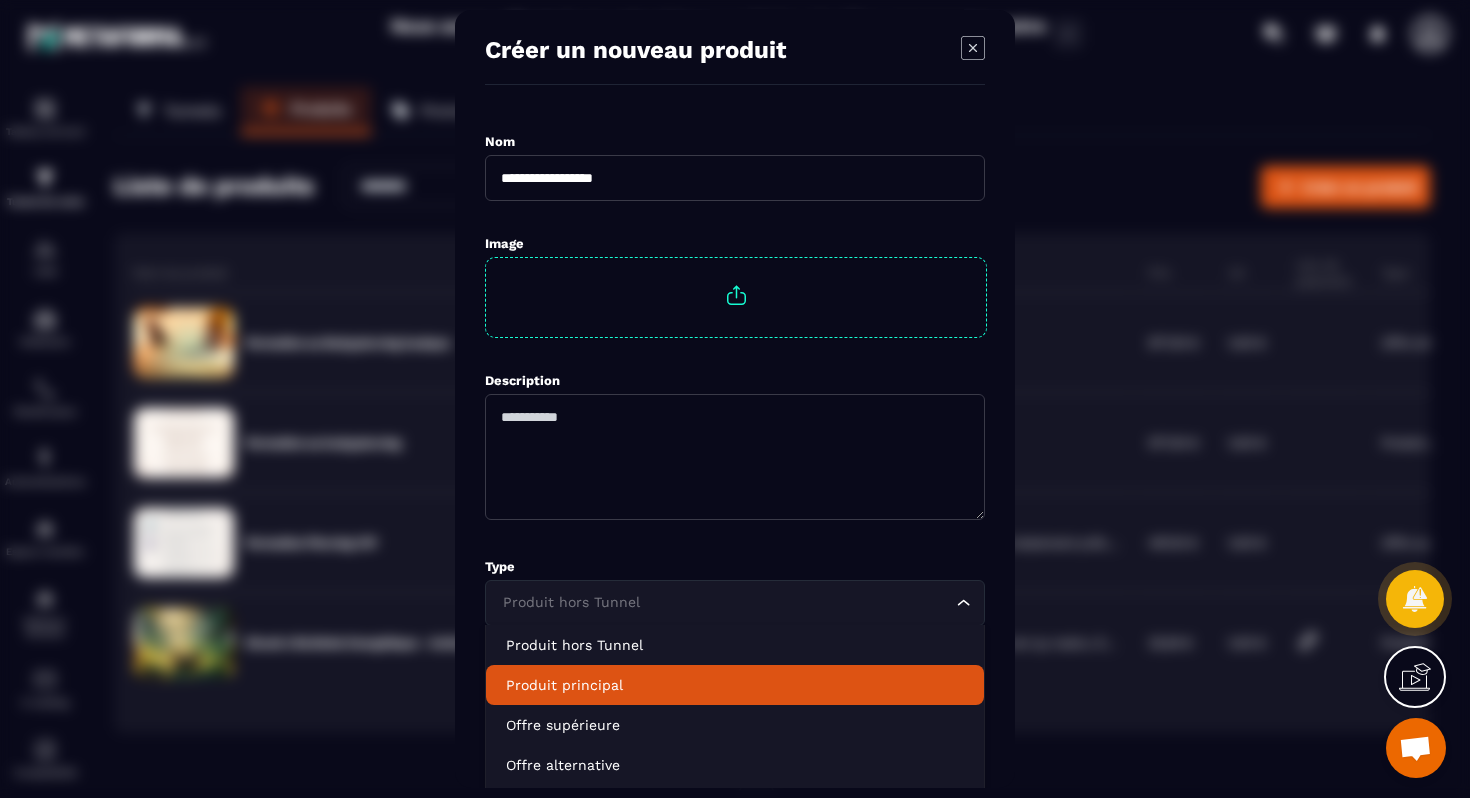 click on "Produit principal" 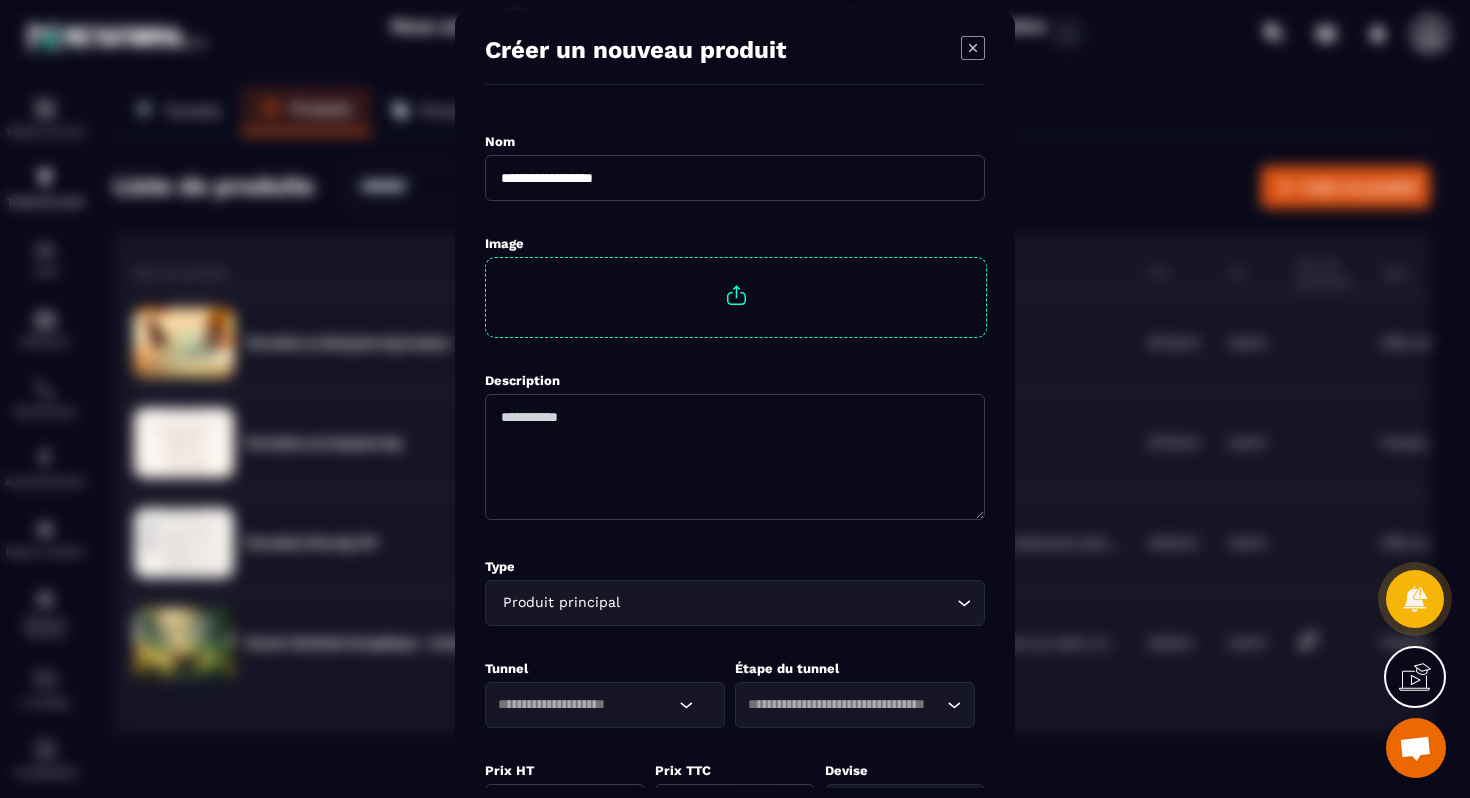 scroll, scrollTop: 155, scrollLeft: 0, axis: vertical 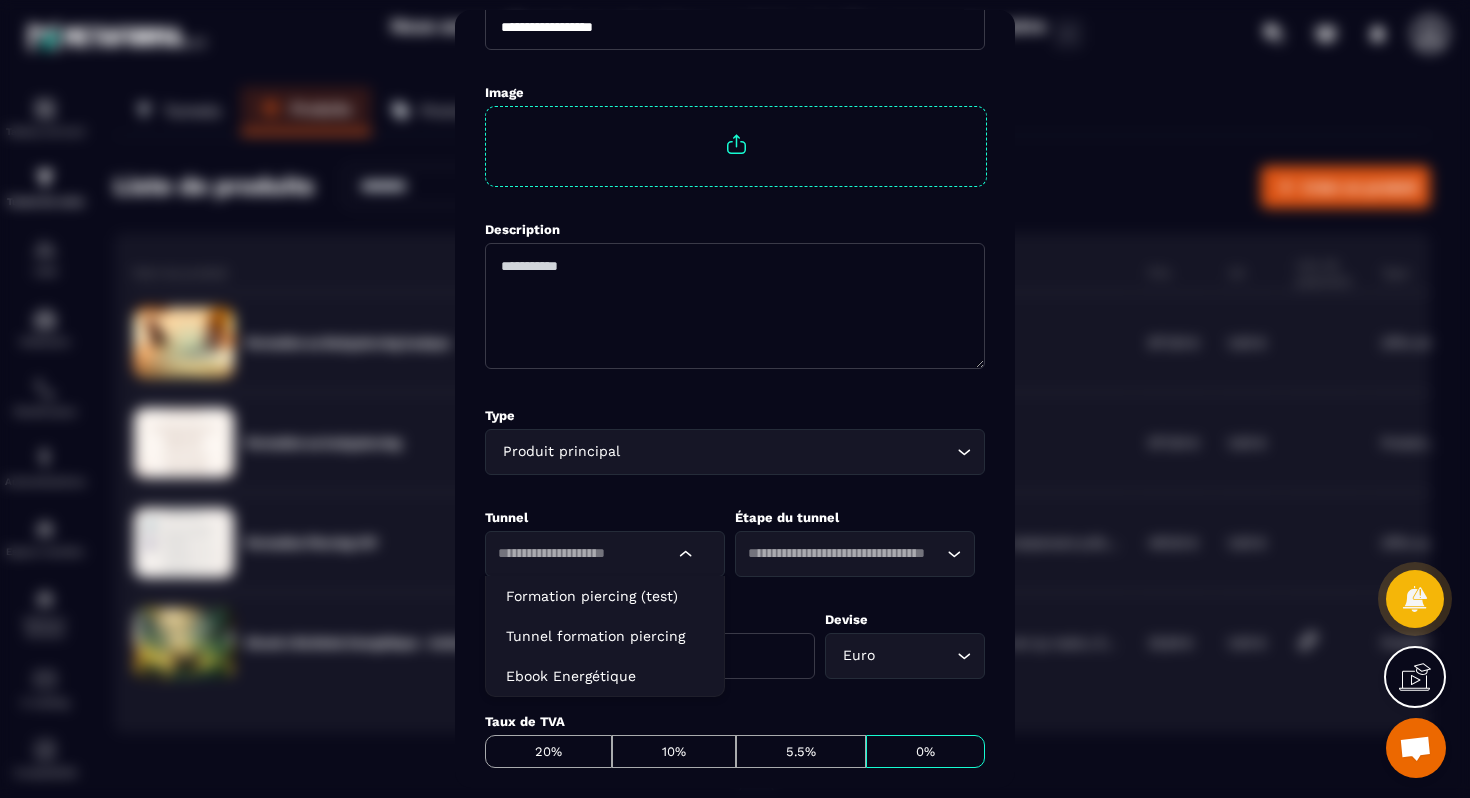 click on "Loading..." at bounding box center [686, 554] 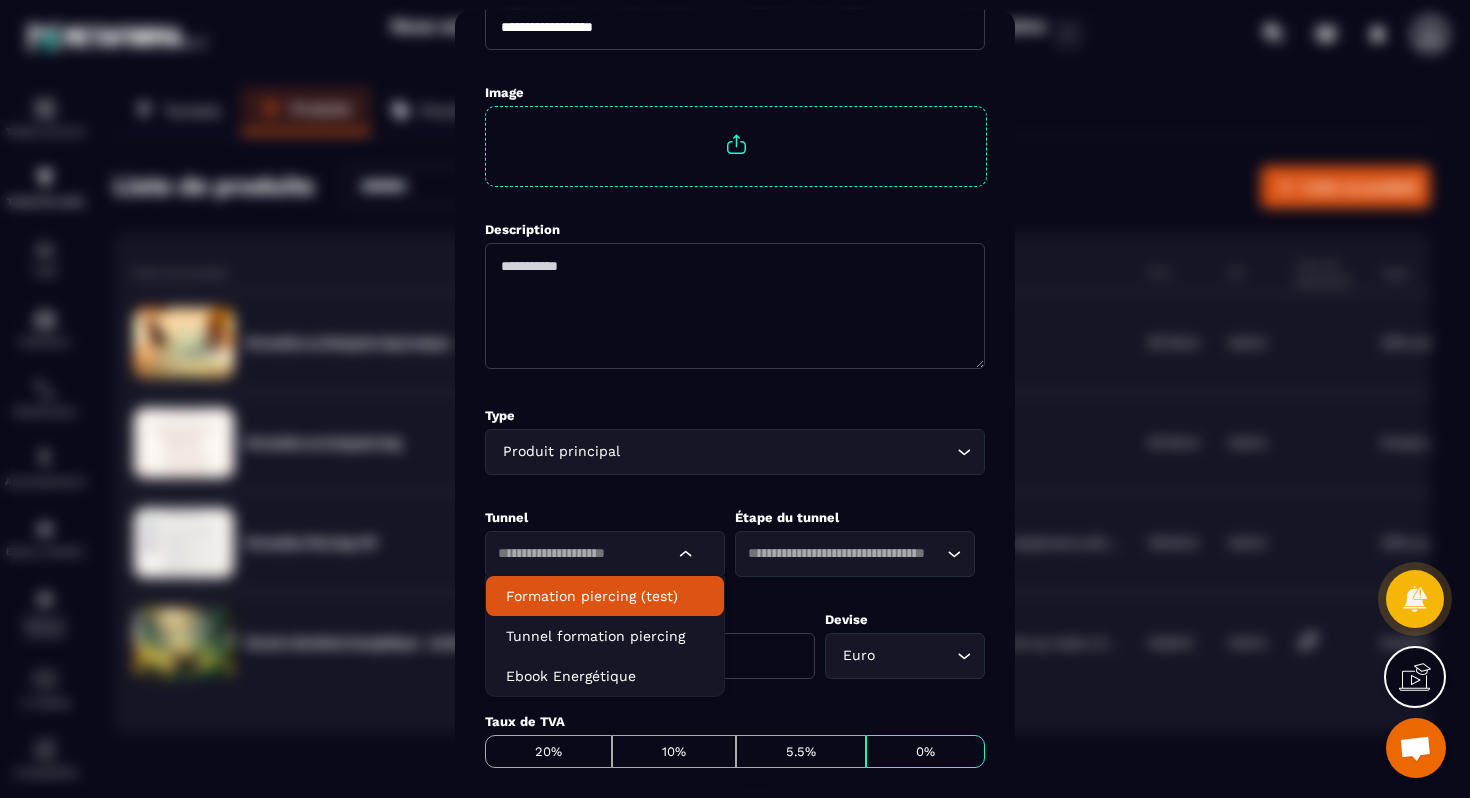 click on "Formation piercing (test)" 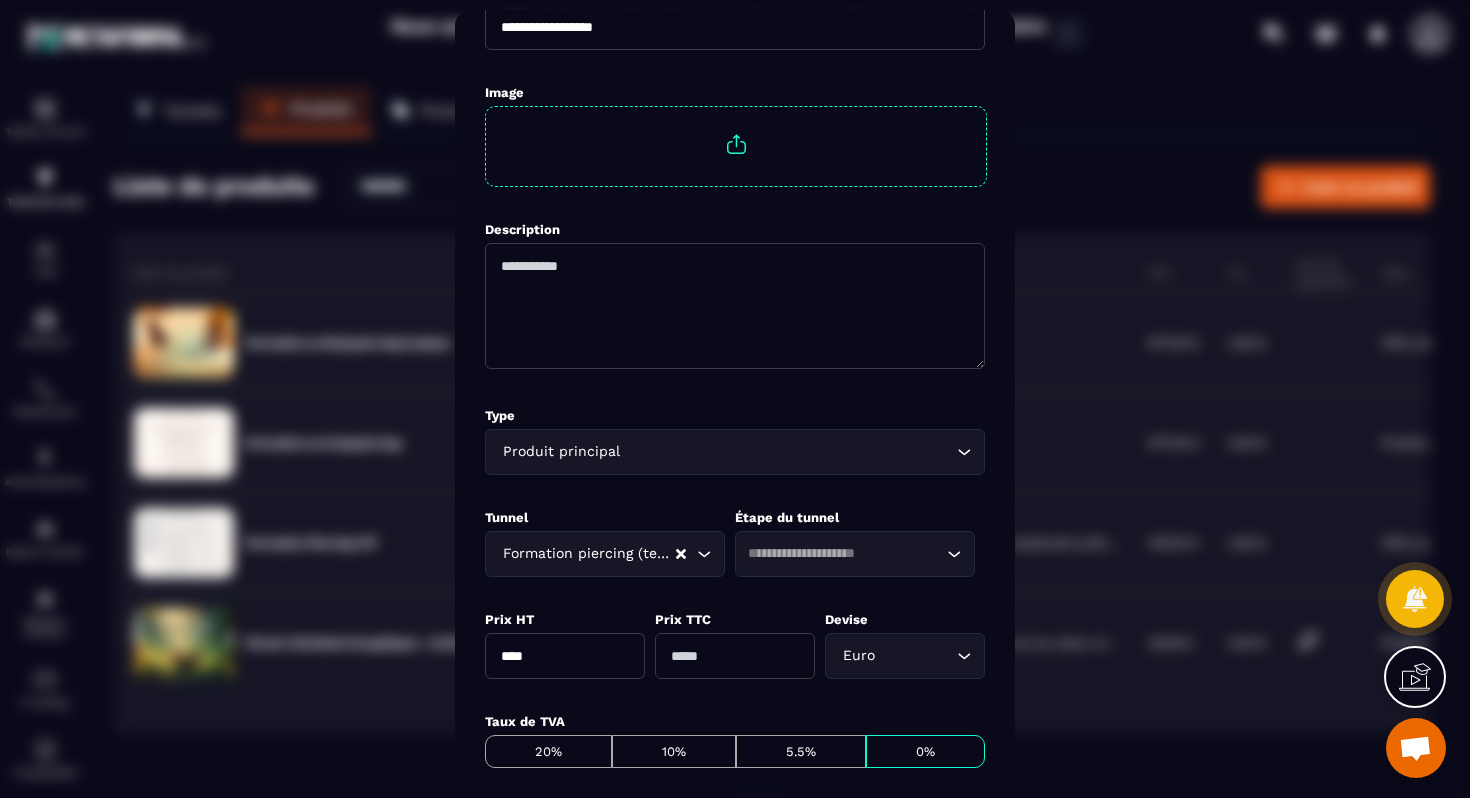 click 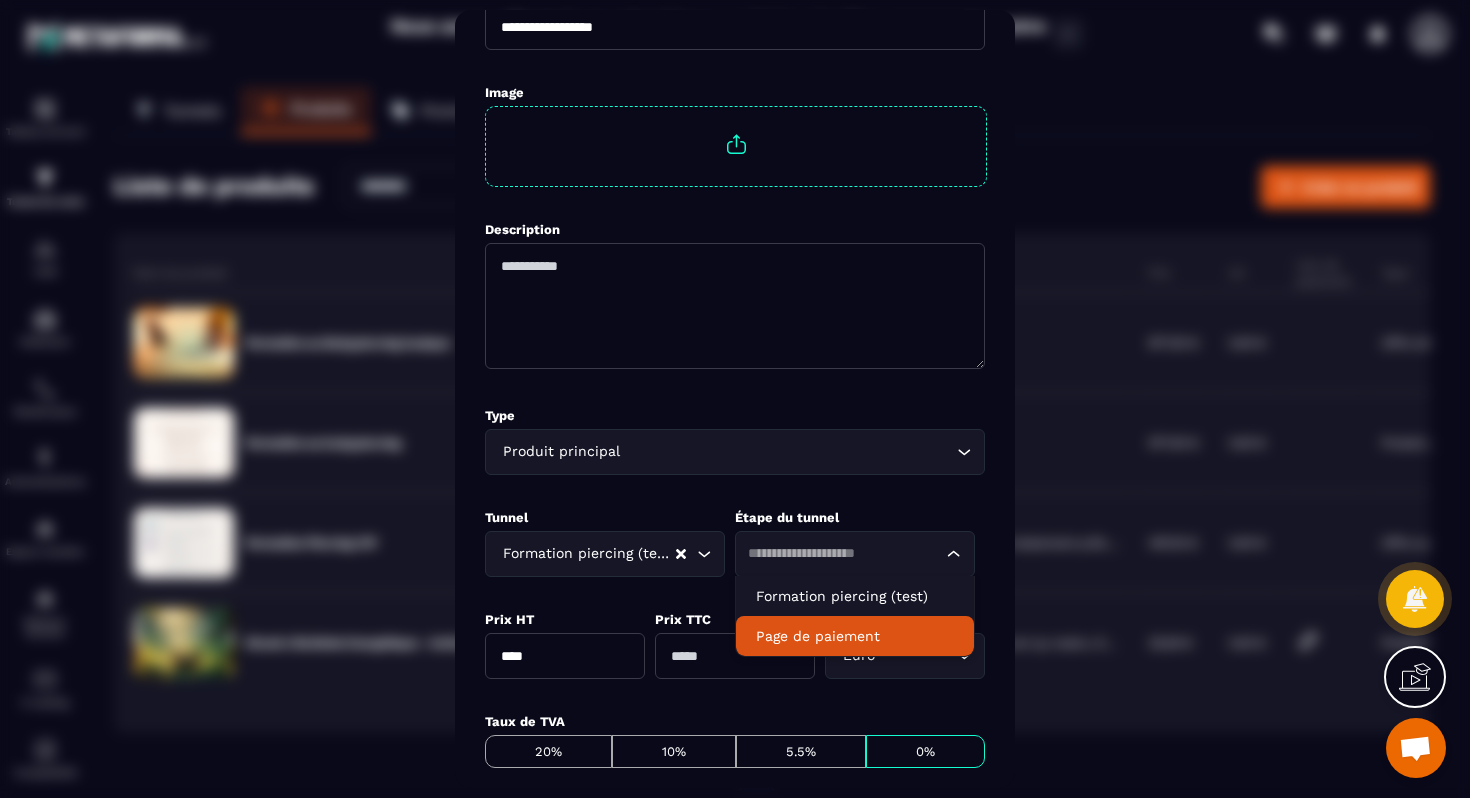 click on "Page de paiement" 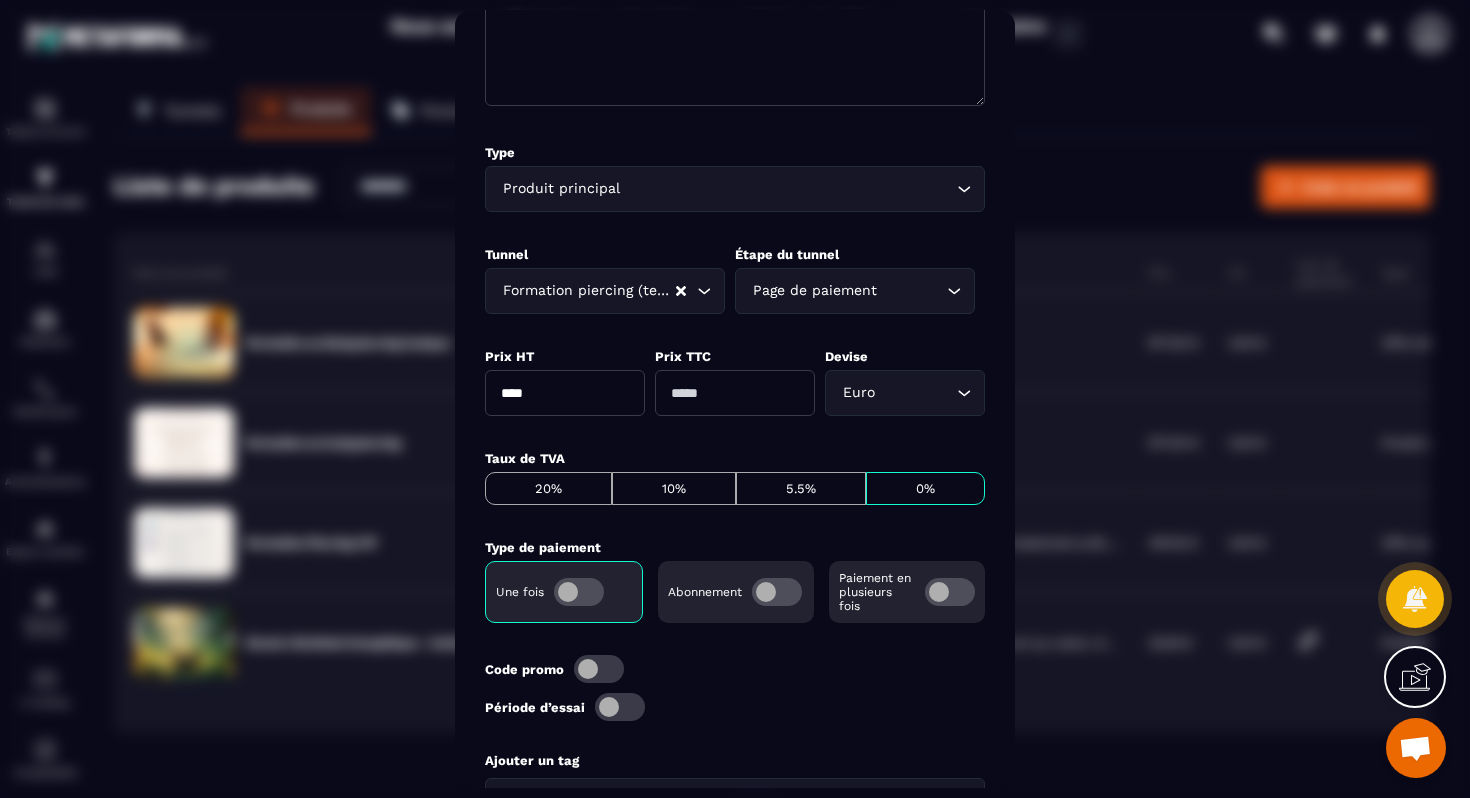 scroll, scrollTop: 431, scrollLeft: 0, axis: vertical 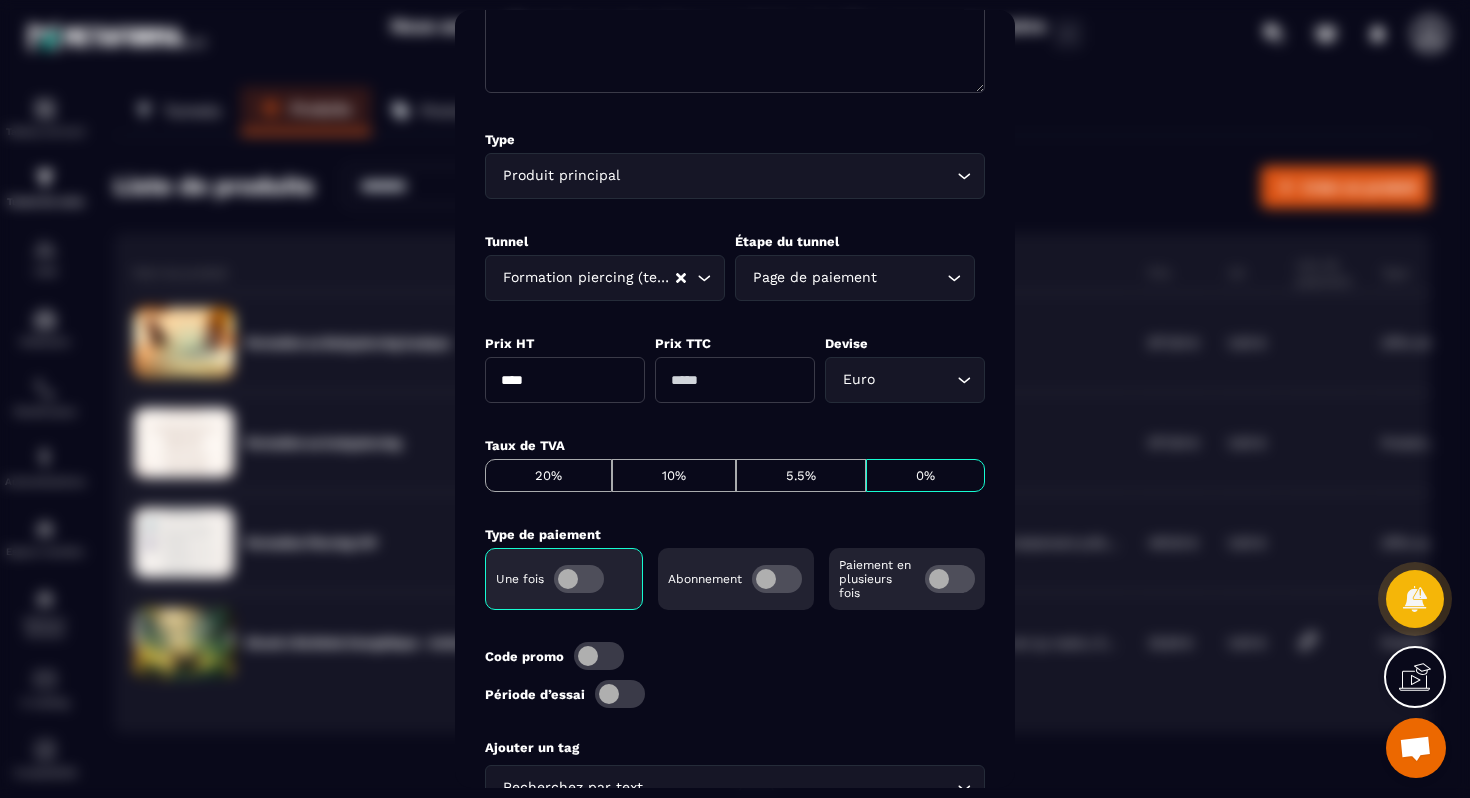 click on "****" at bounding box center (565, 380) 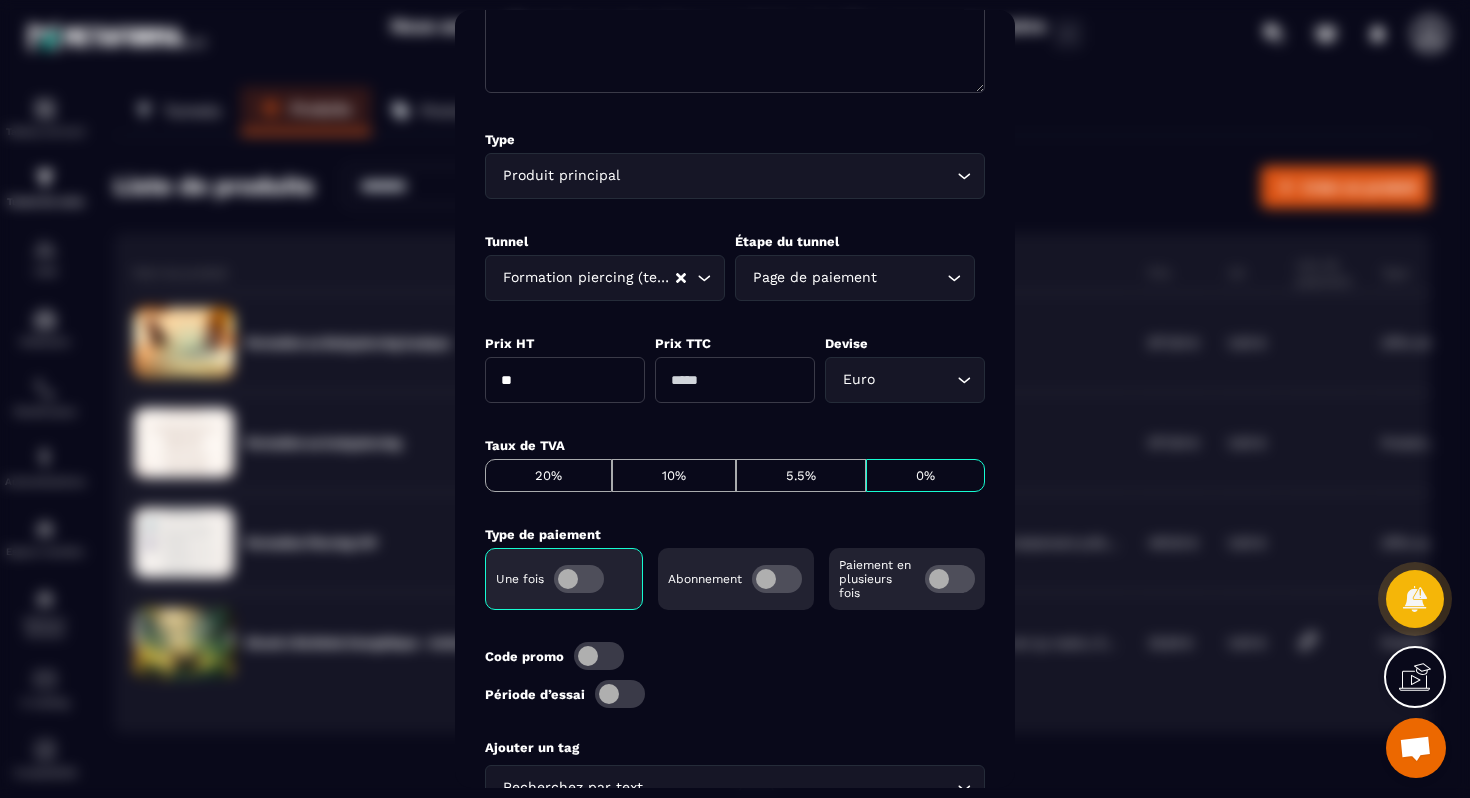 type on "*" 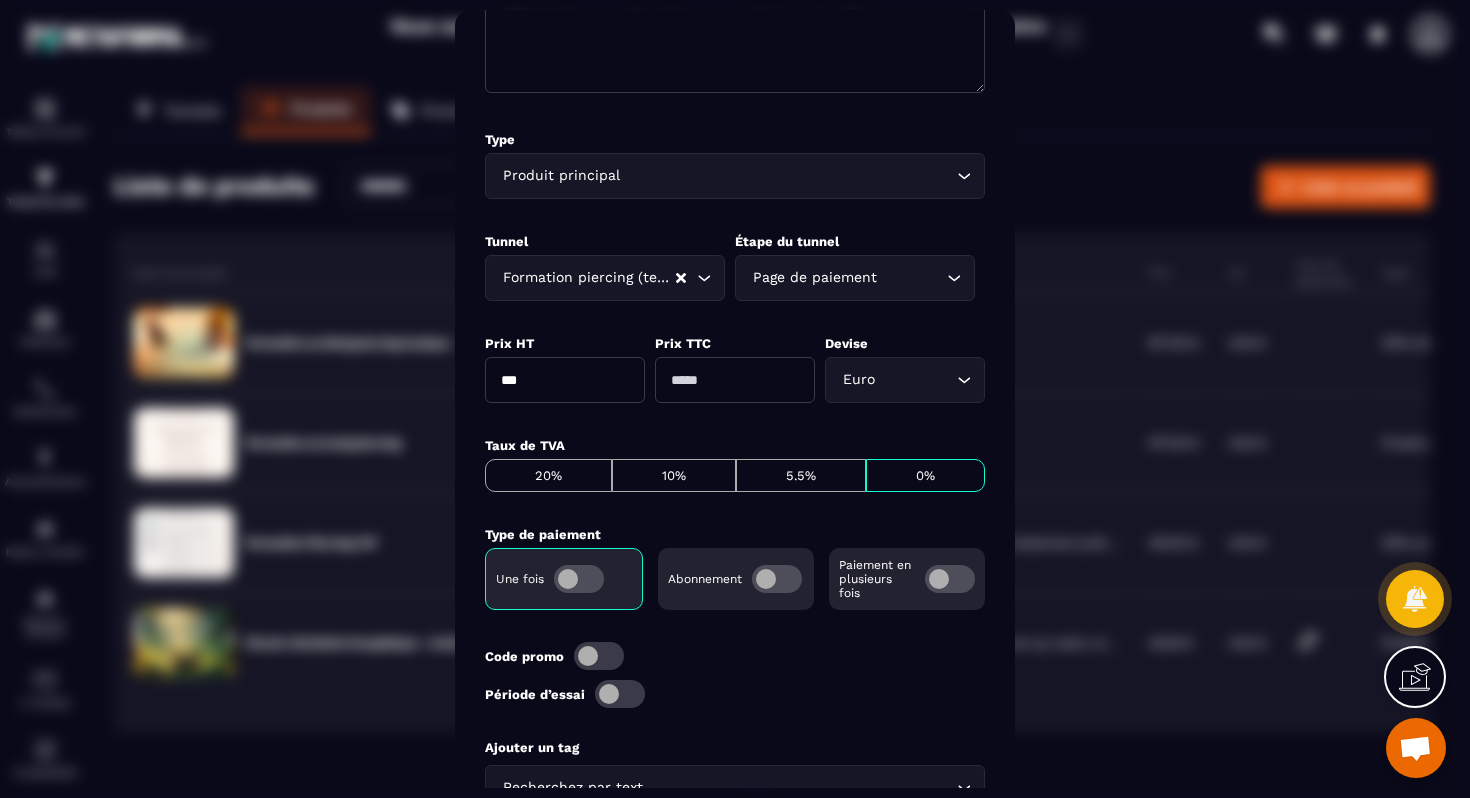 type on "***" 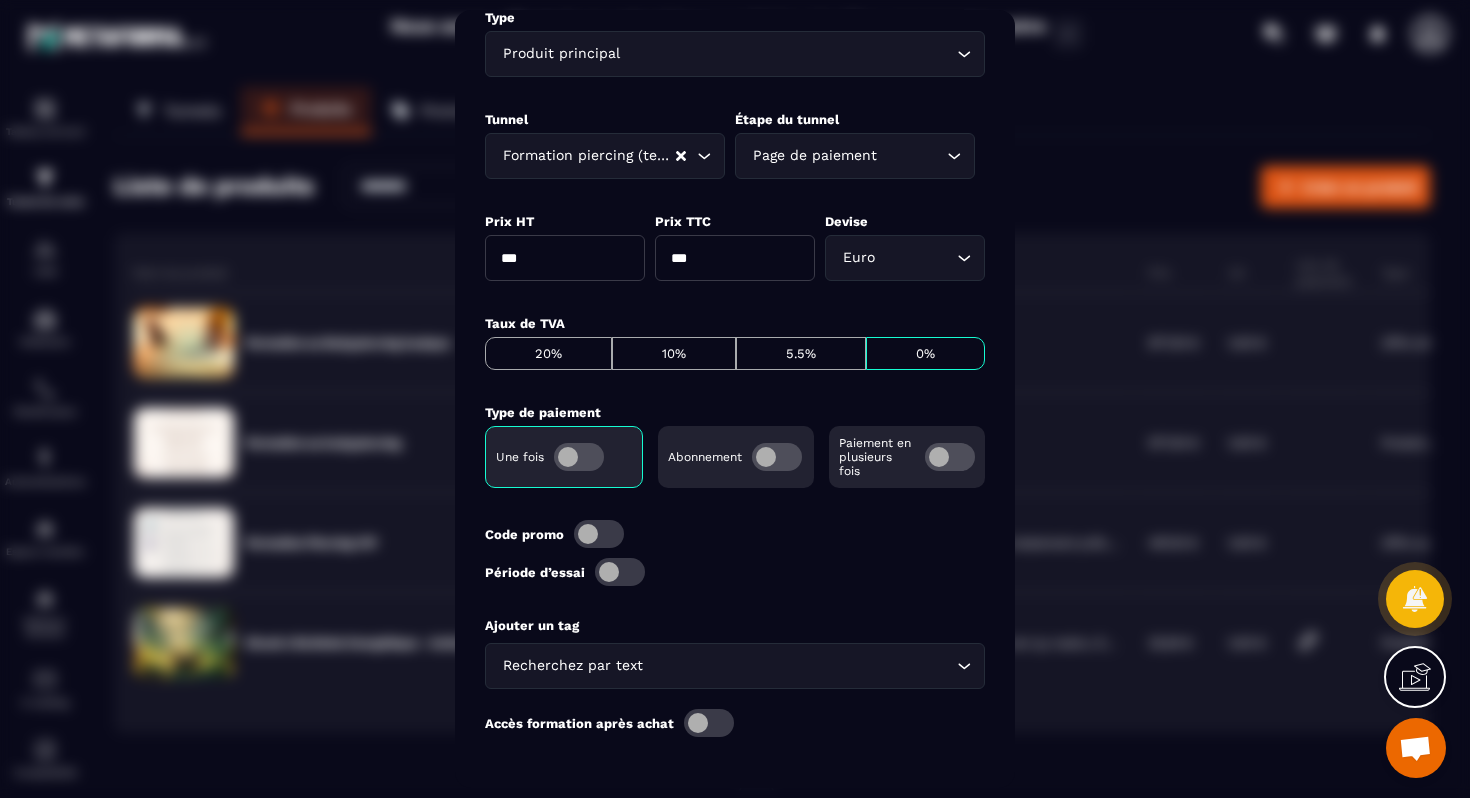scroll, scrollTop: 560, scrollLeft: 0, axis: vertical 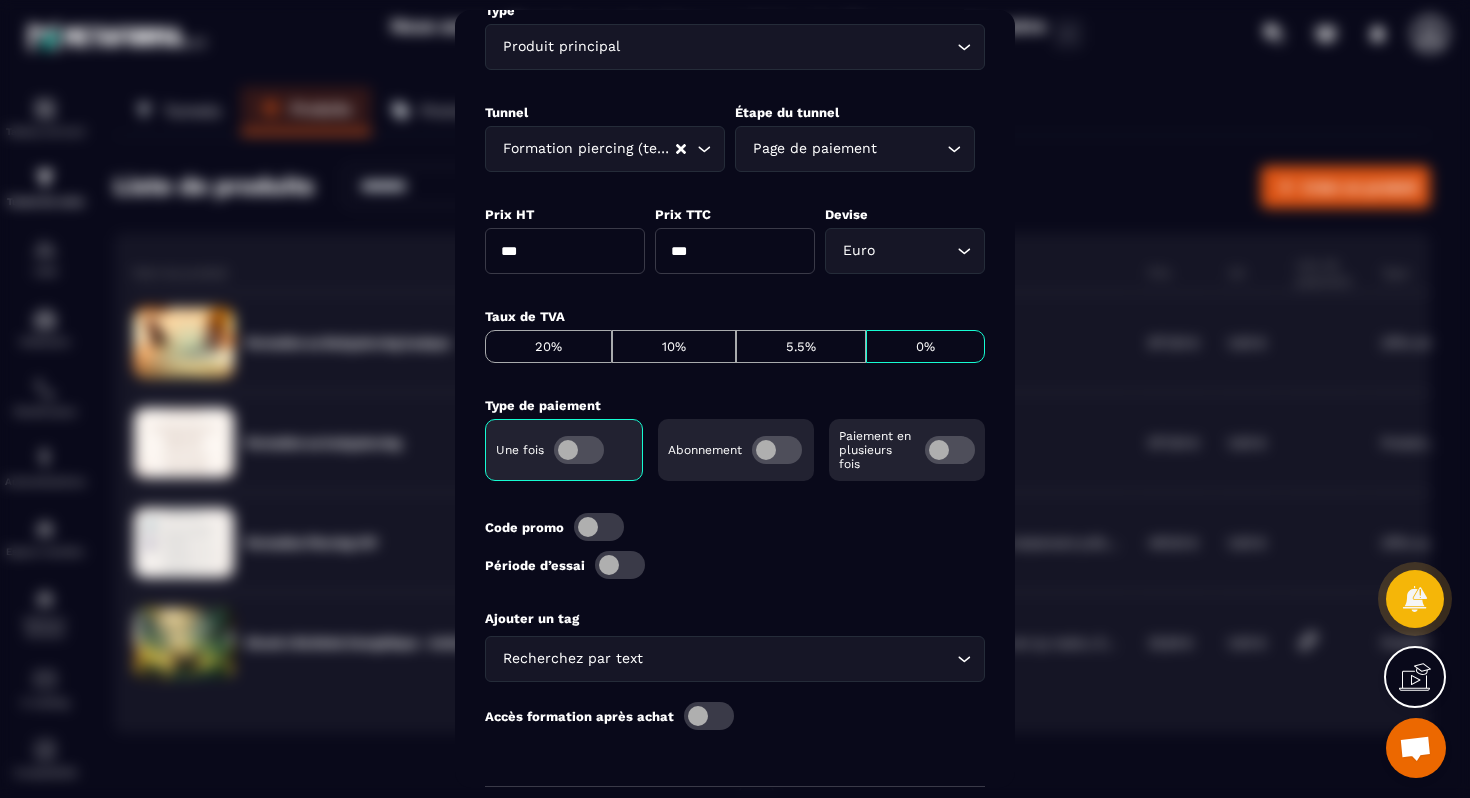 click 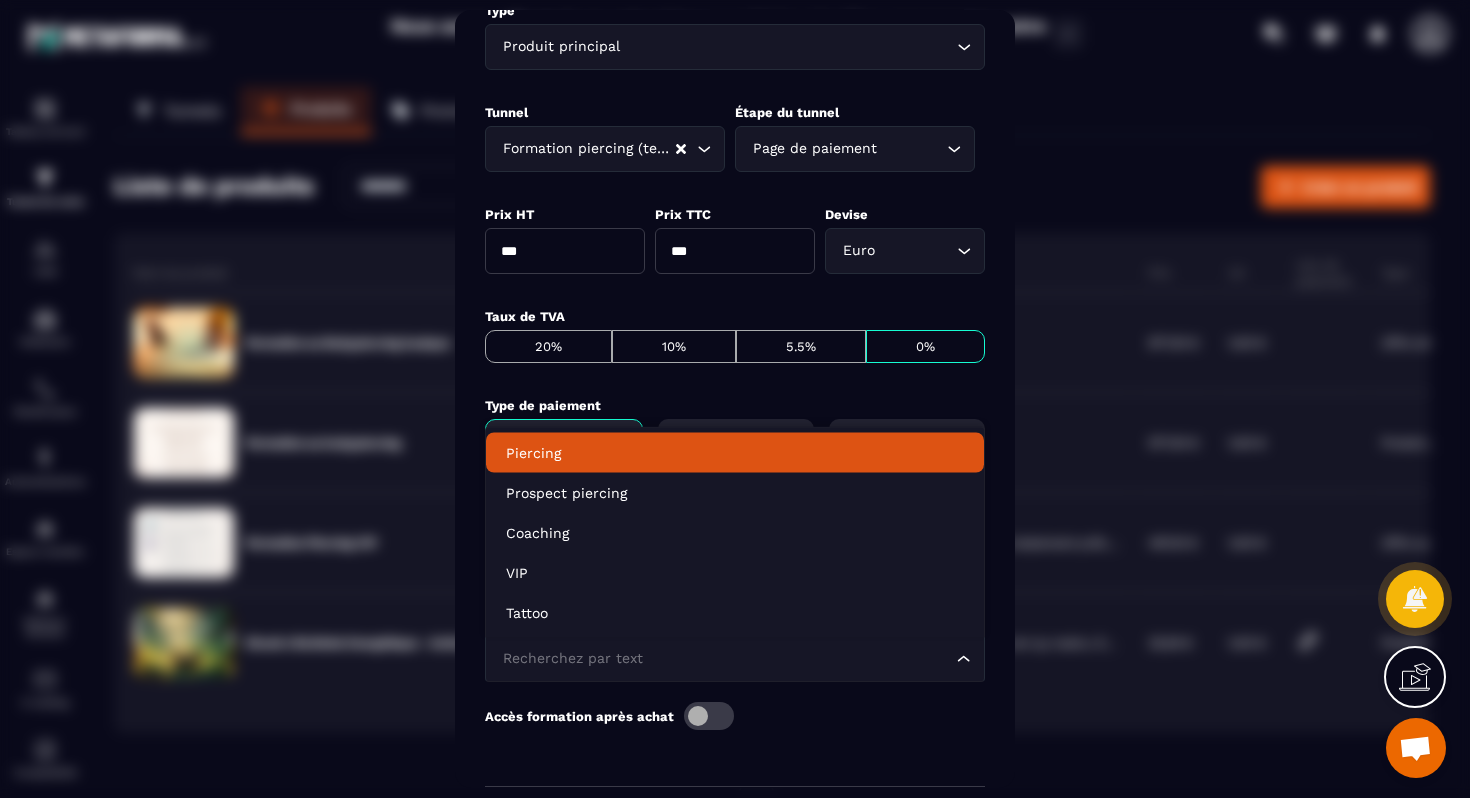click on "Piercing" 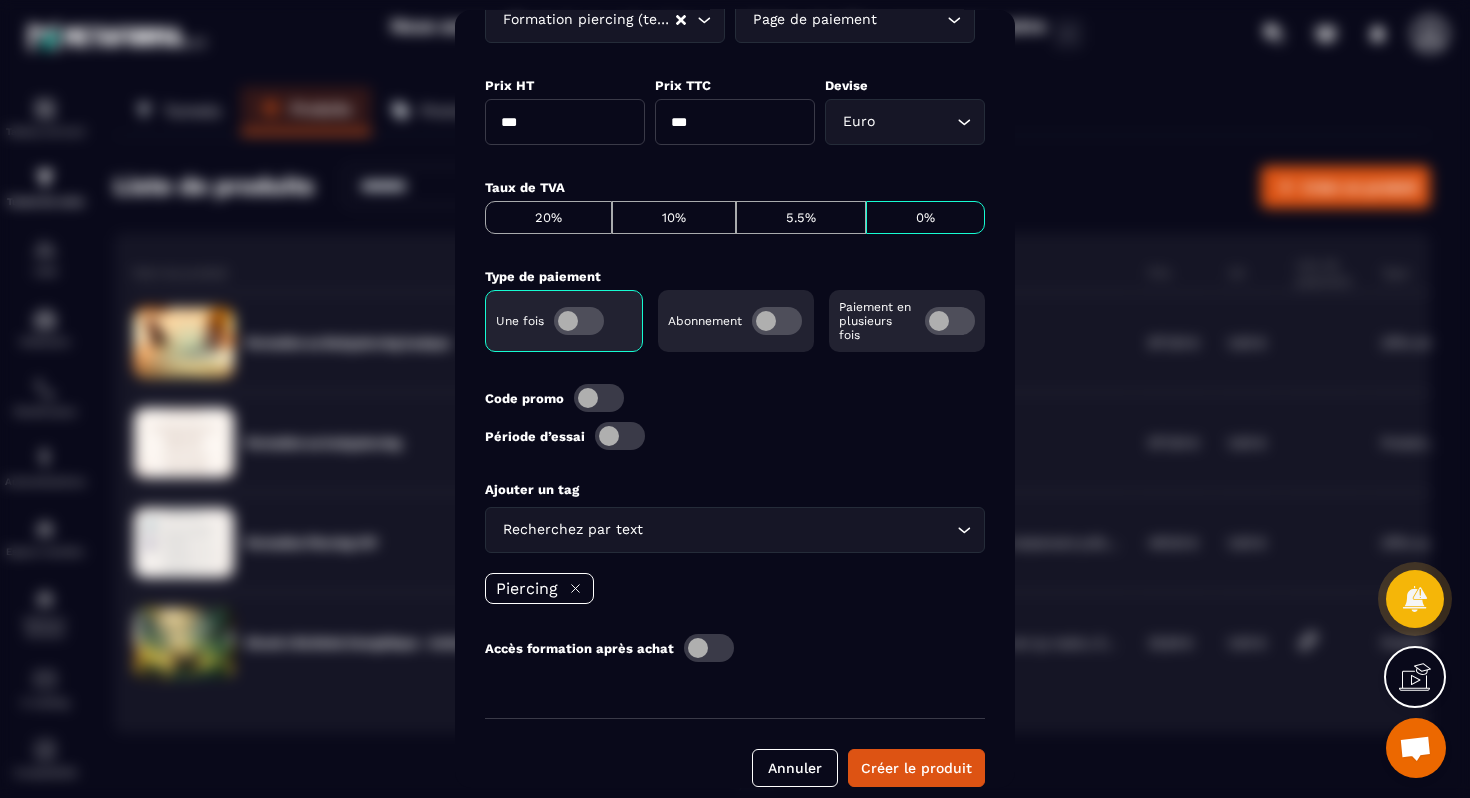 scroll, scrollTop: 718, scrollLeft: 0, axis: vertical 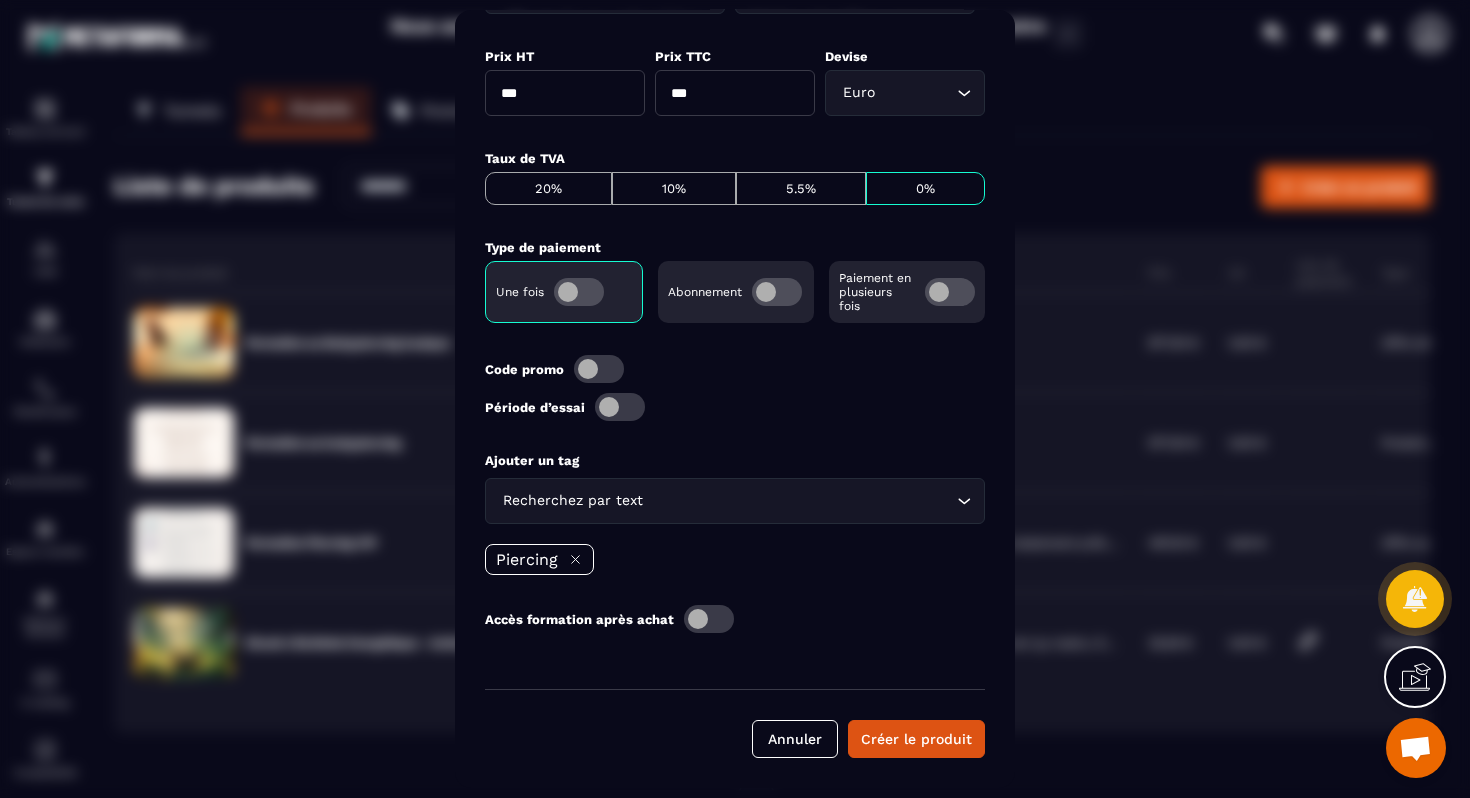 click at bounding box center (709, 619) 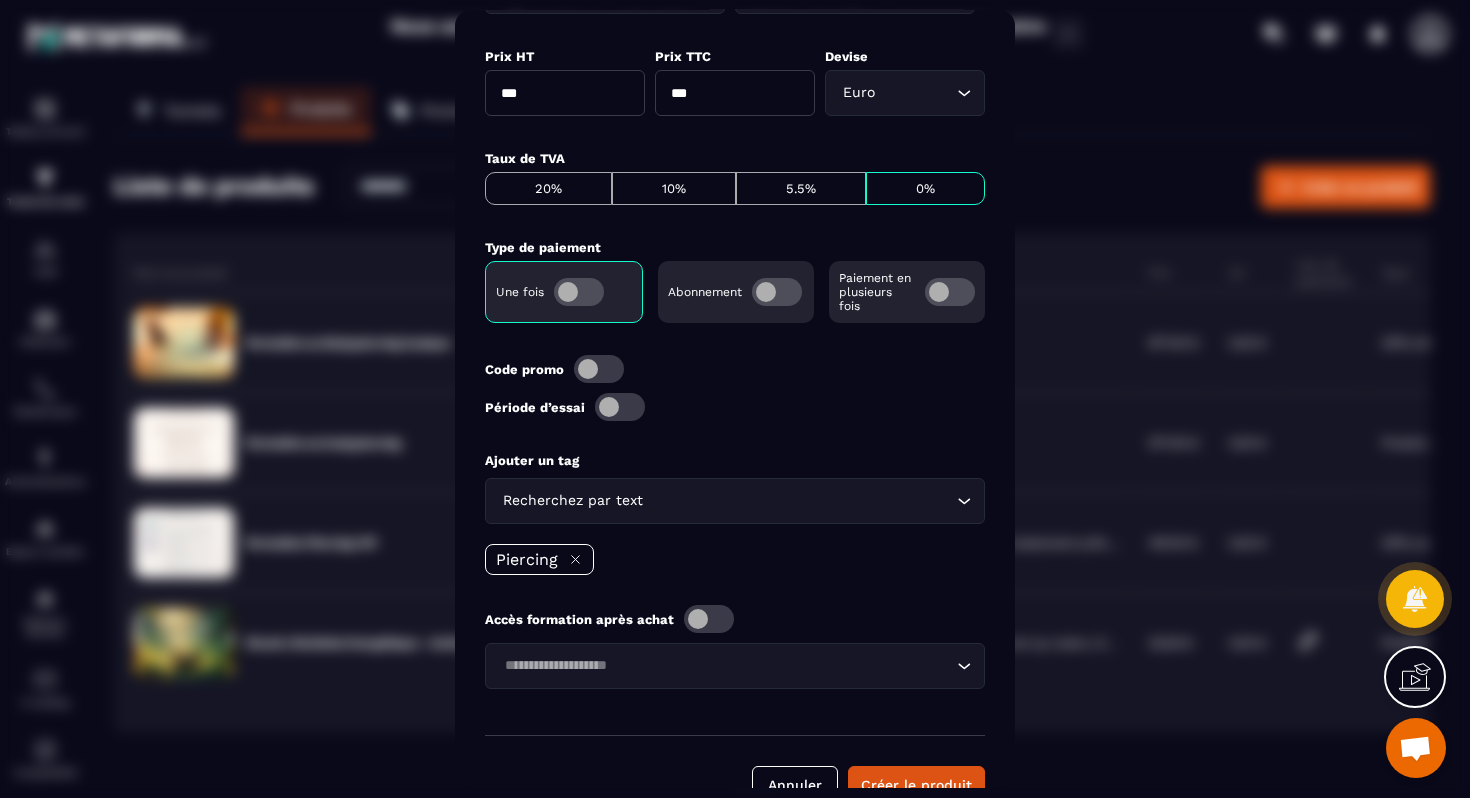 click on "Loading..." 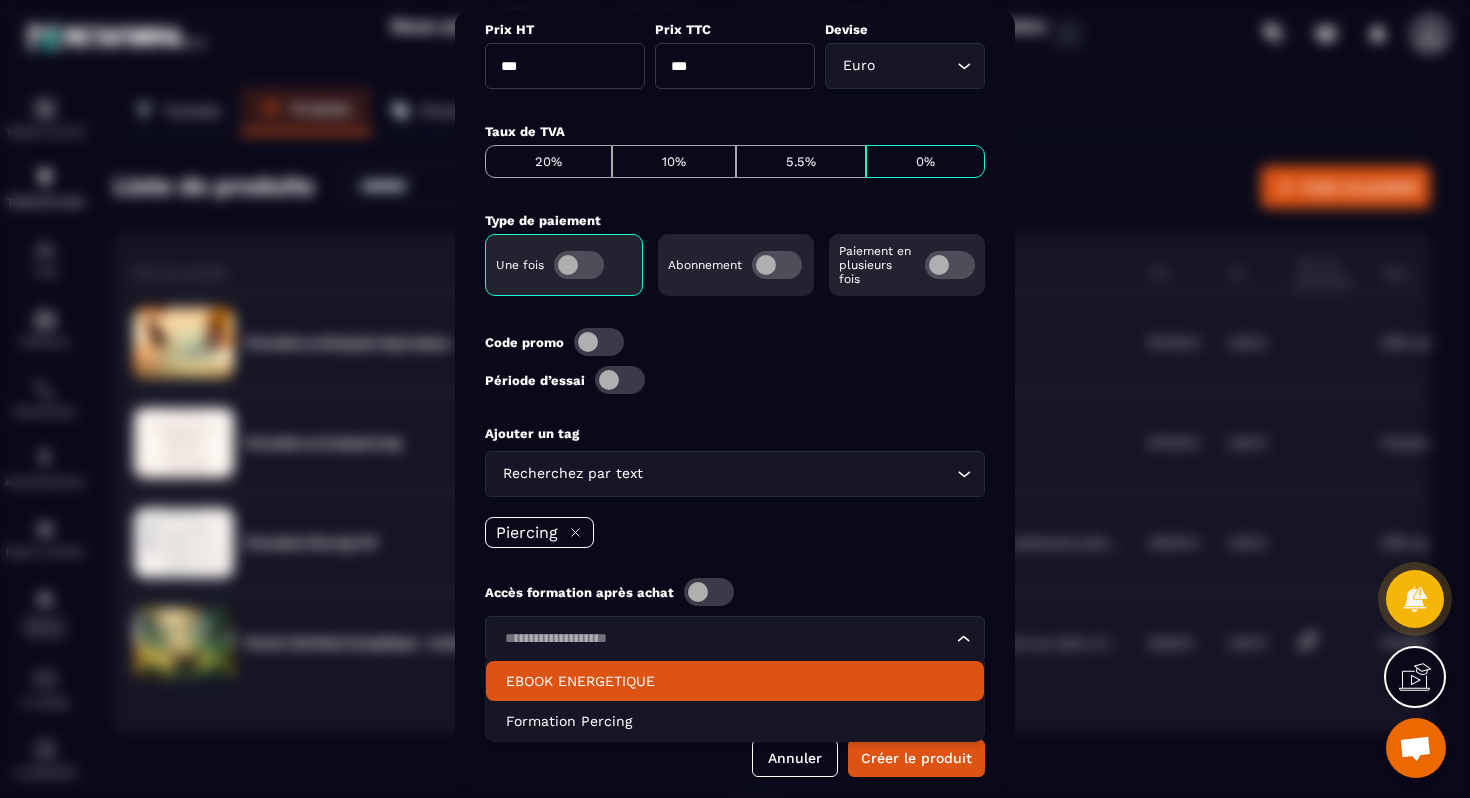 scroll, scrollTop: 764, scrollLeft: 0, axis: vertical 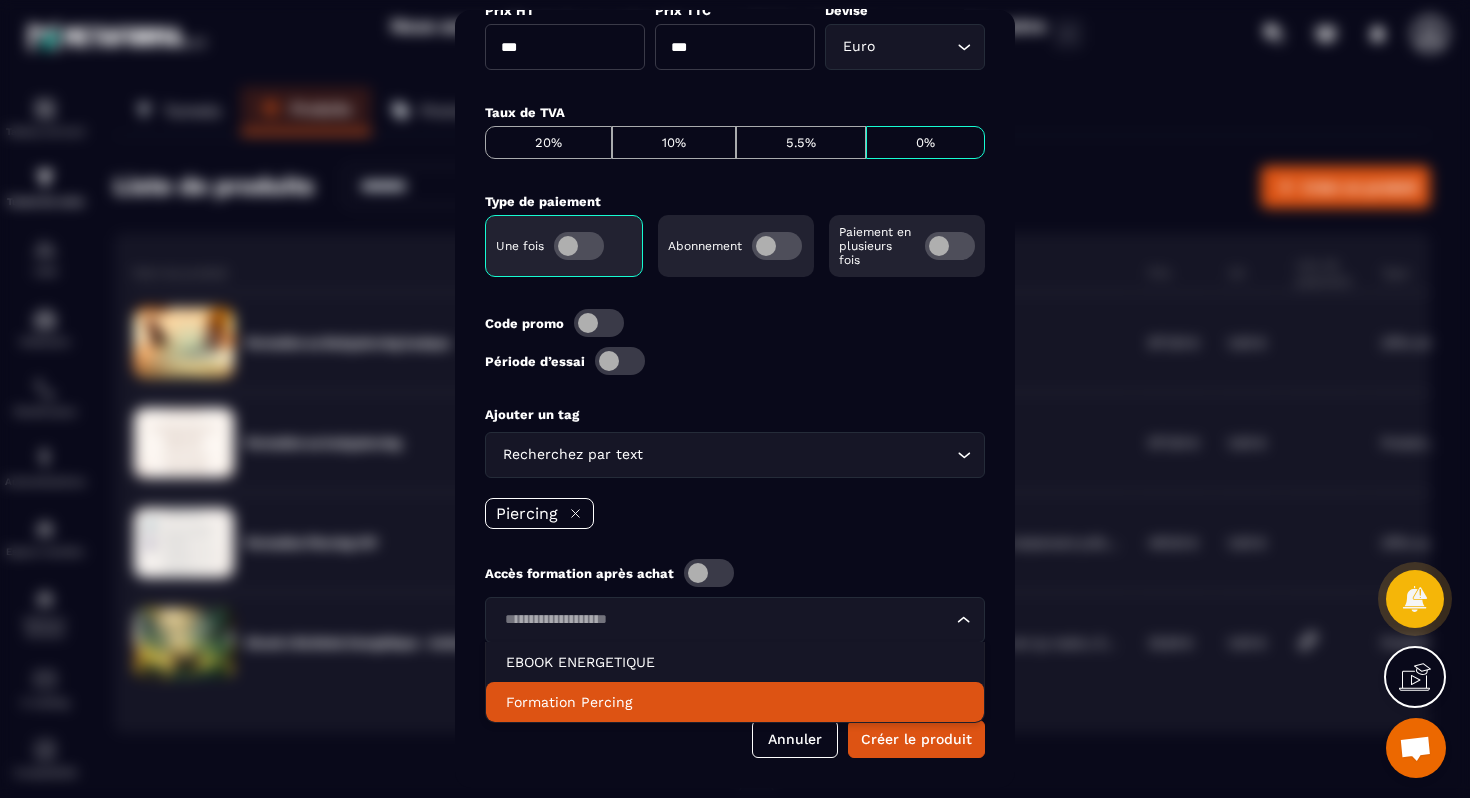 click on "Formation Percing" 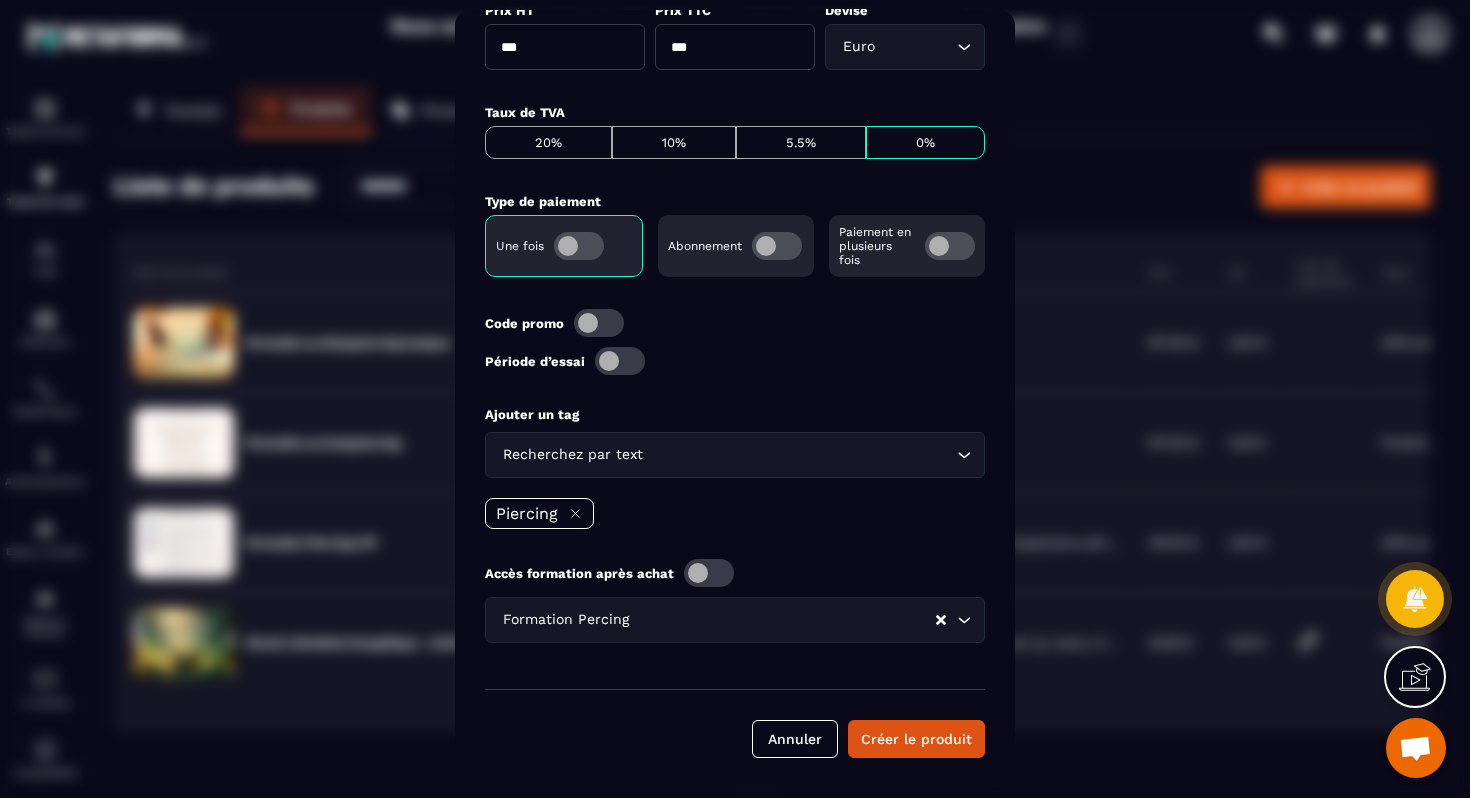 click 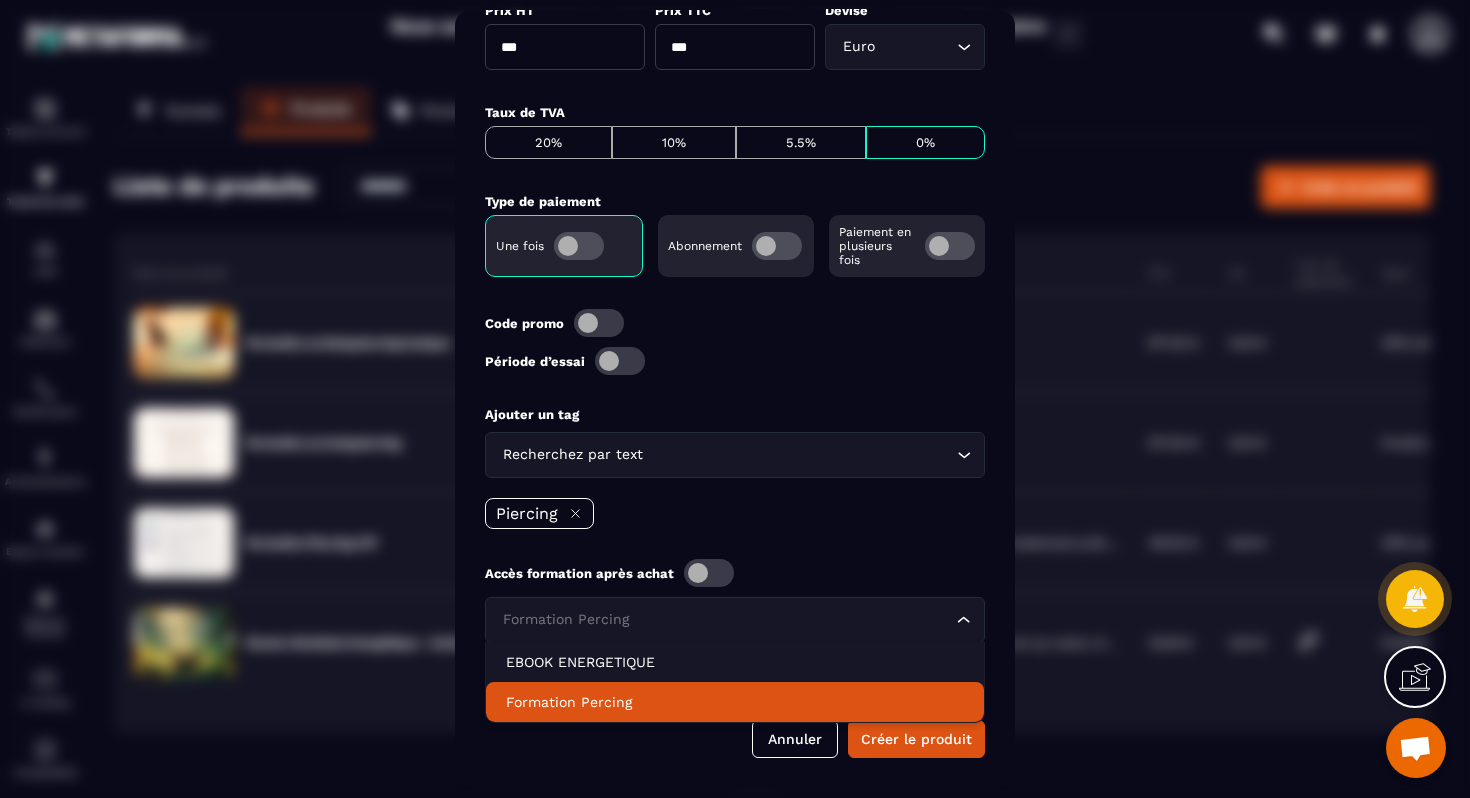 click on "Formation Percing" 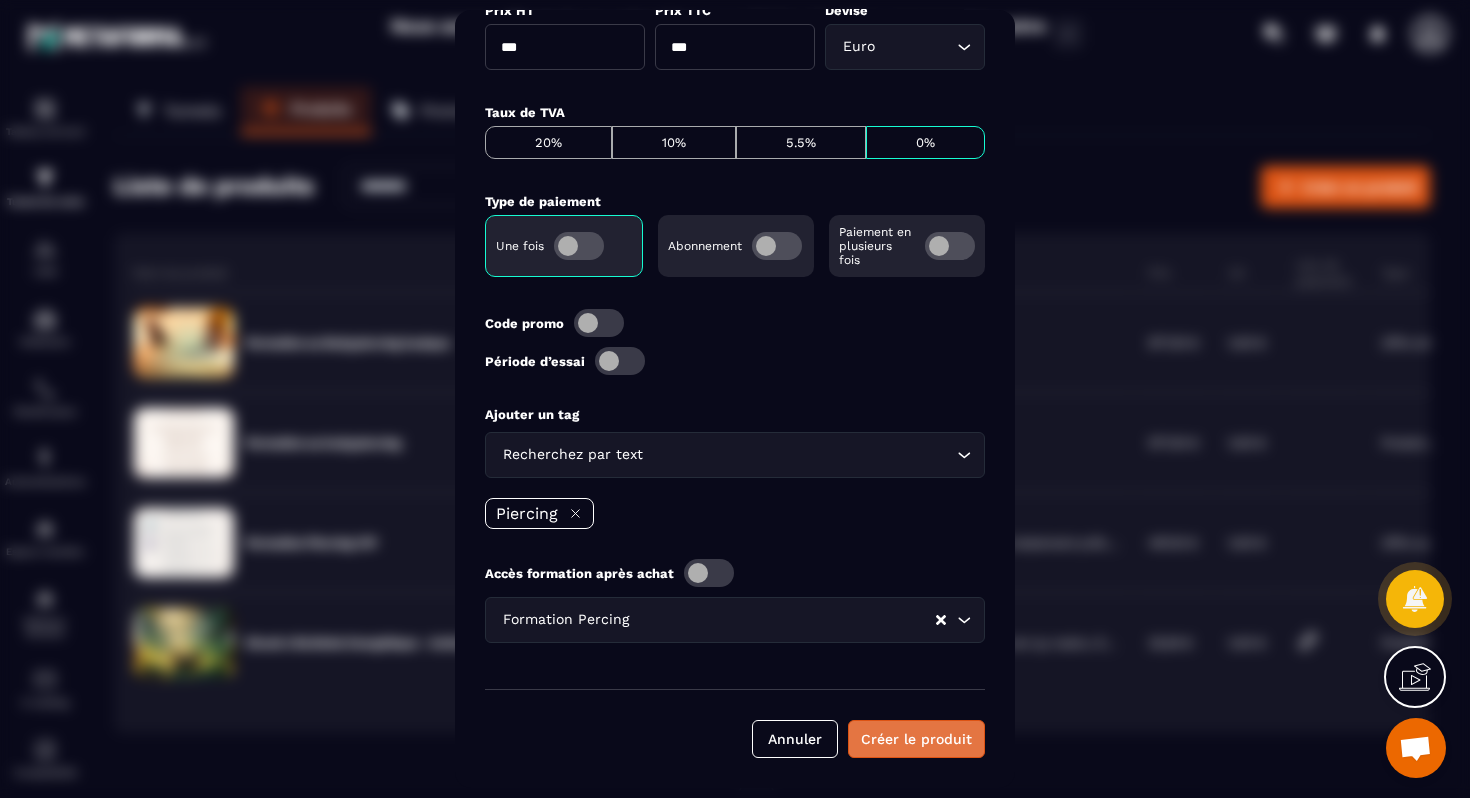 click on "Créer le produit" at bounding box center [916, 739] 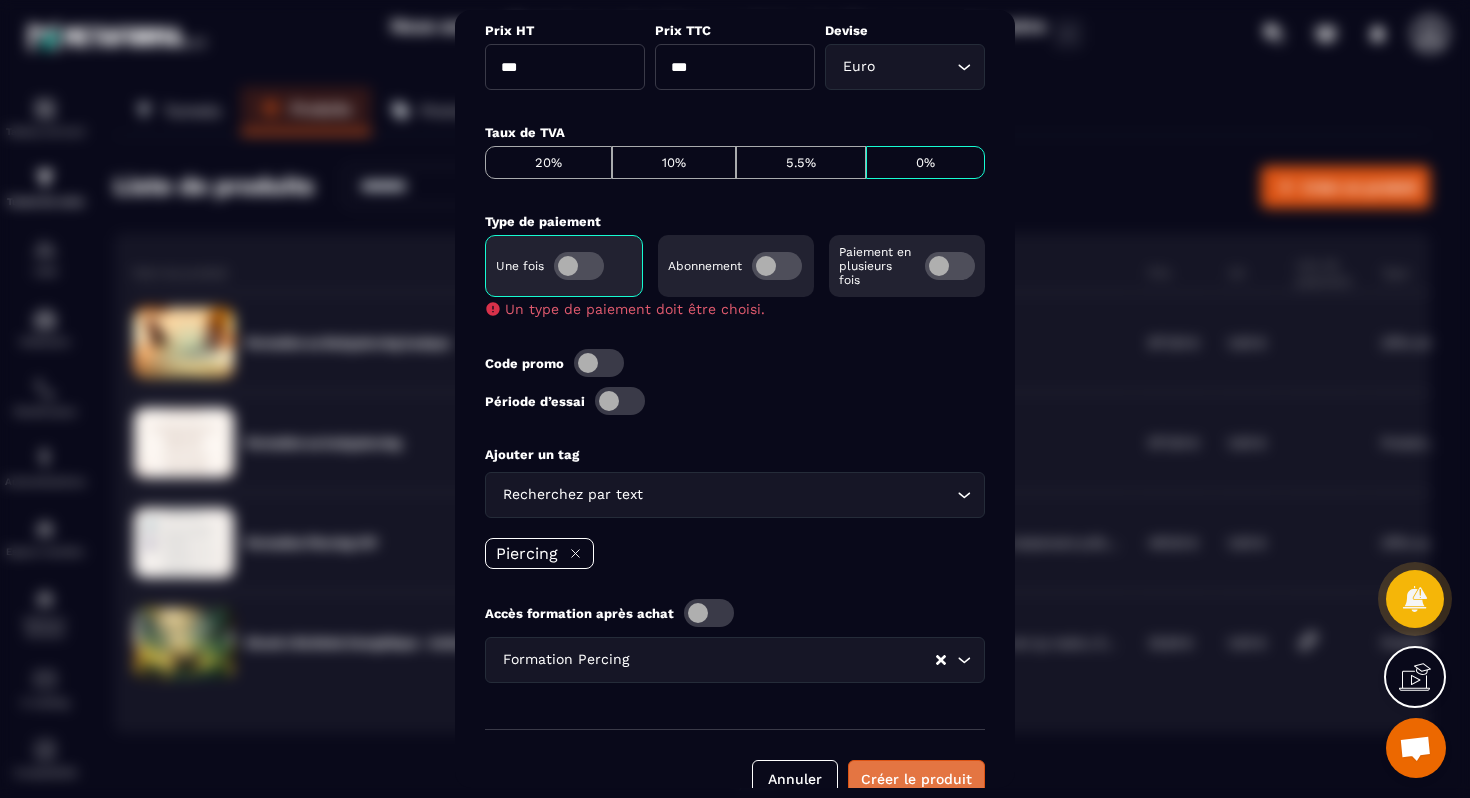 scroll, scrollTop: 785, scrollLeft: 0, axis: vertical 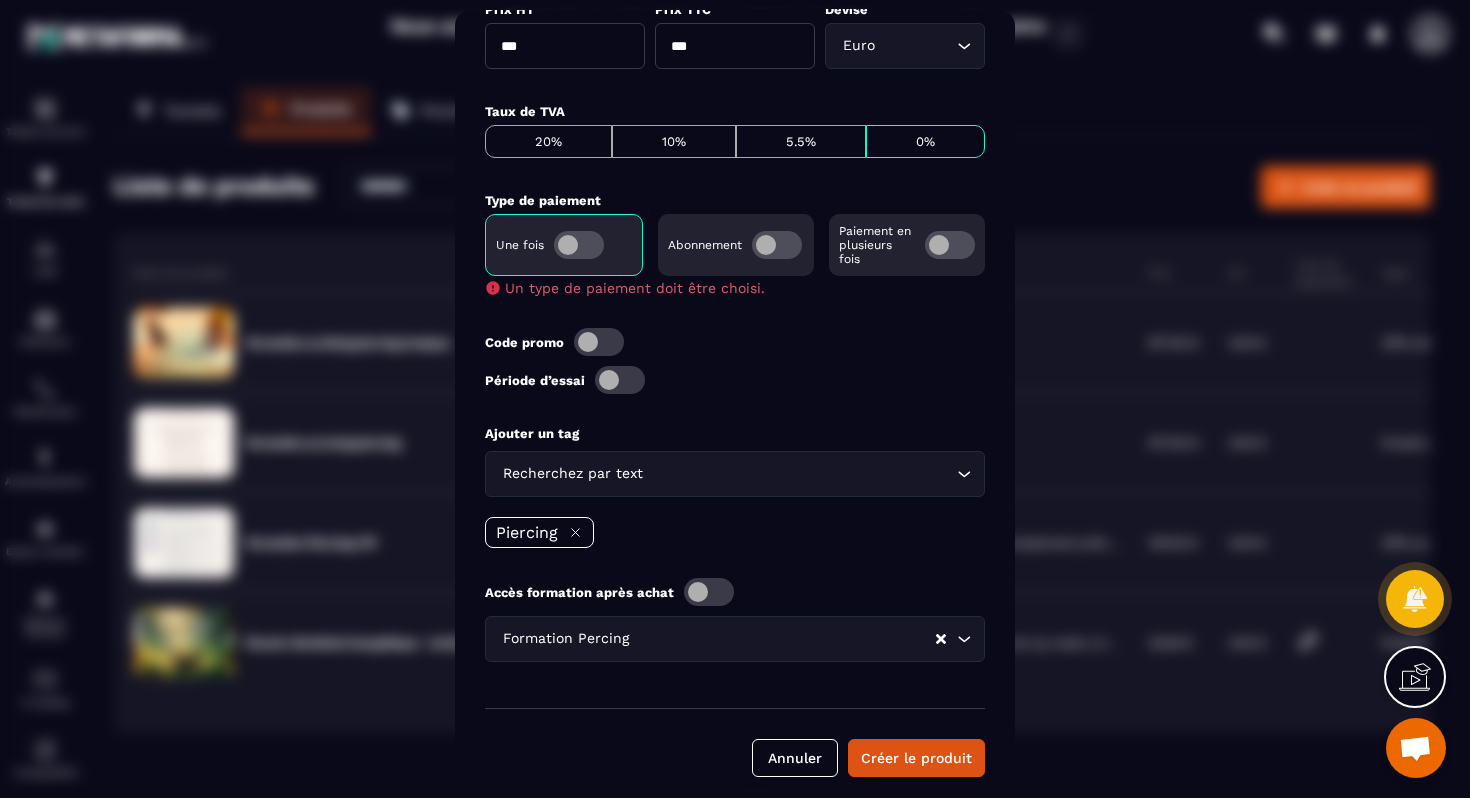 click at bounding box center (579, 245) 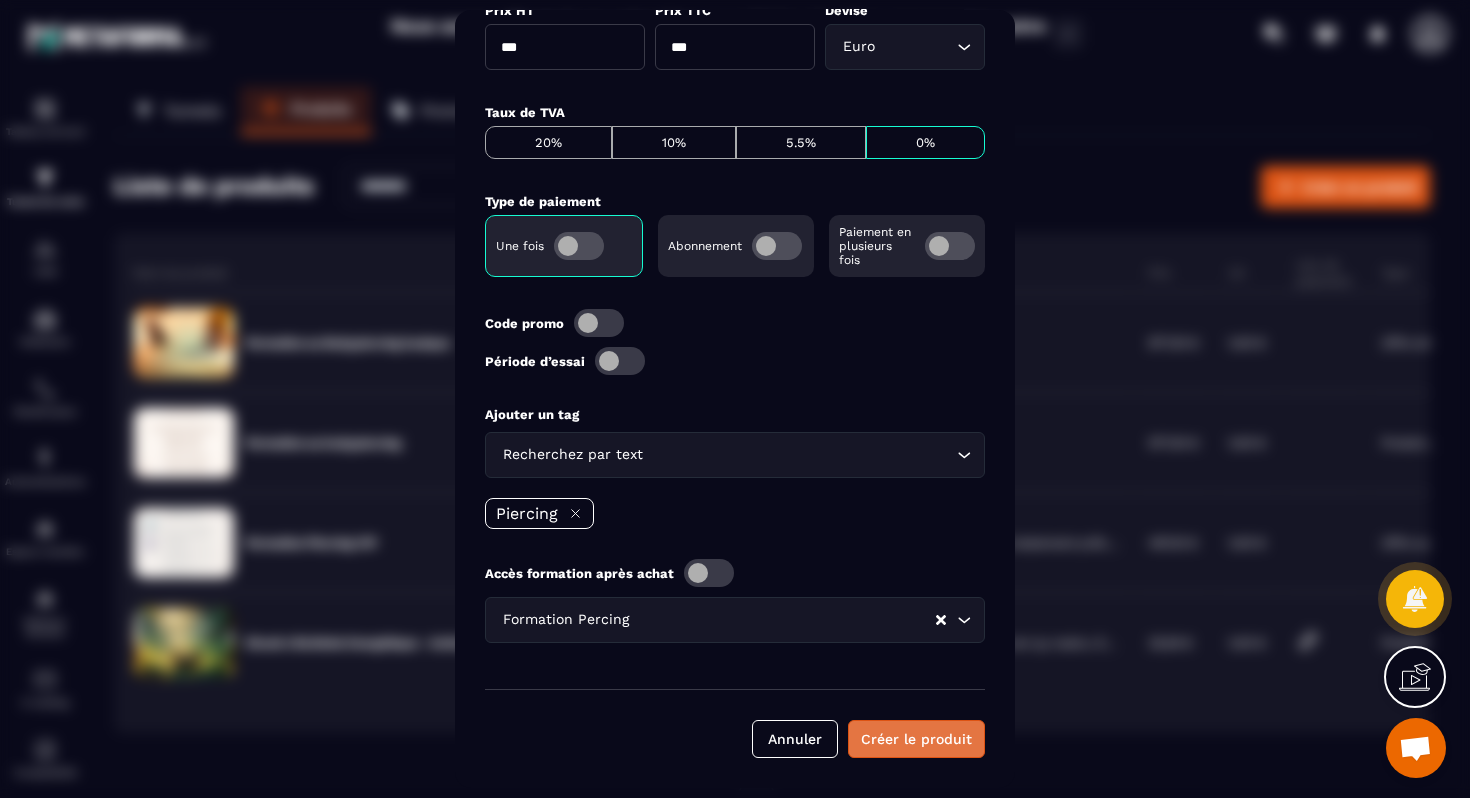 click on "Créer le produit" at bounding box center (916, 739) 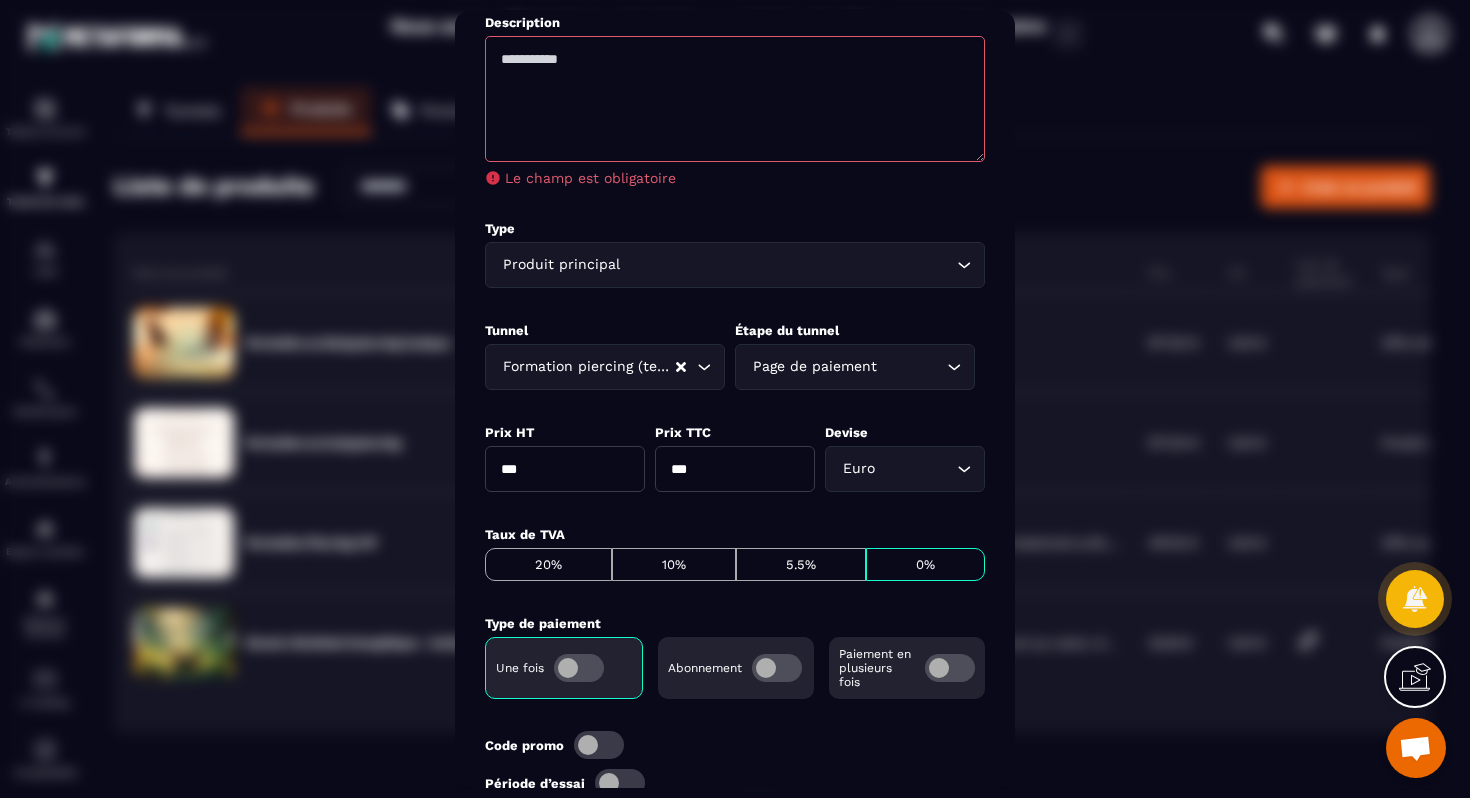 scroll, scrollTop: 349, scrollLeft: 0, axis: vertical 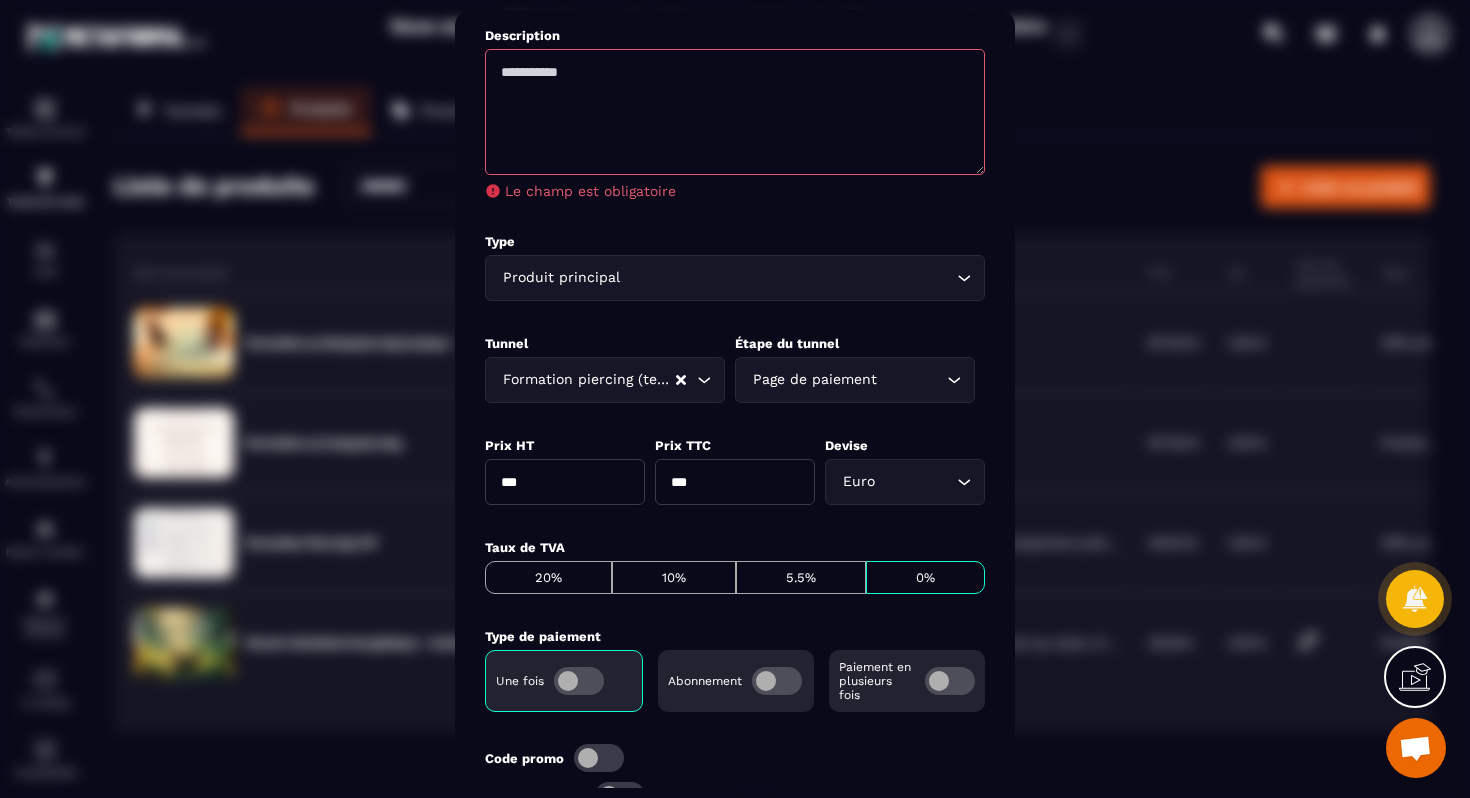 click 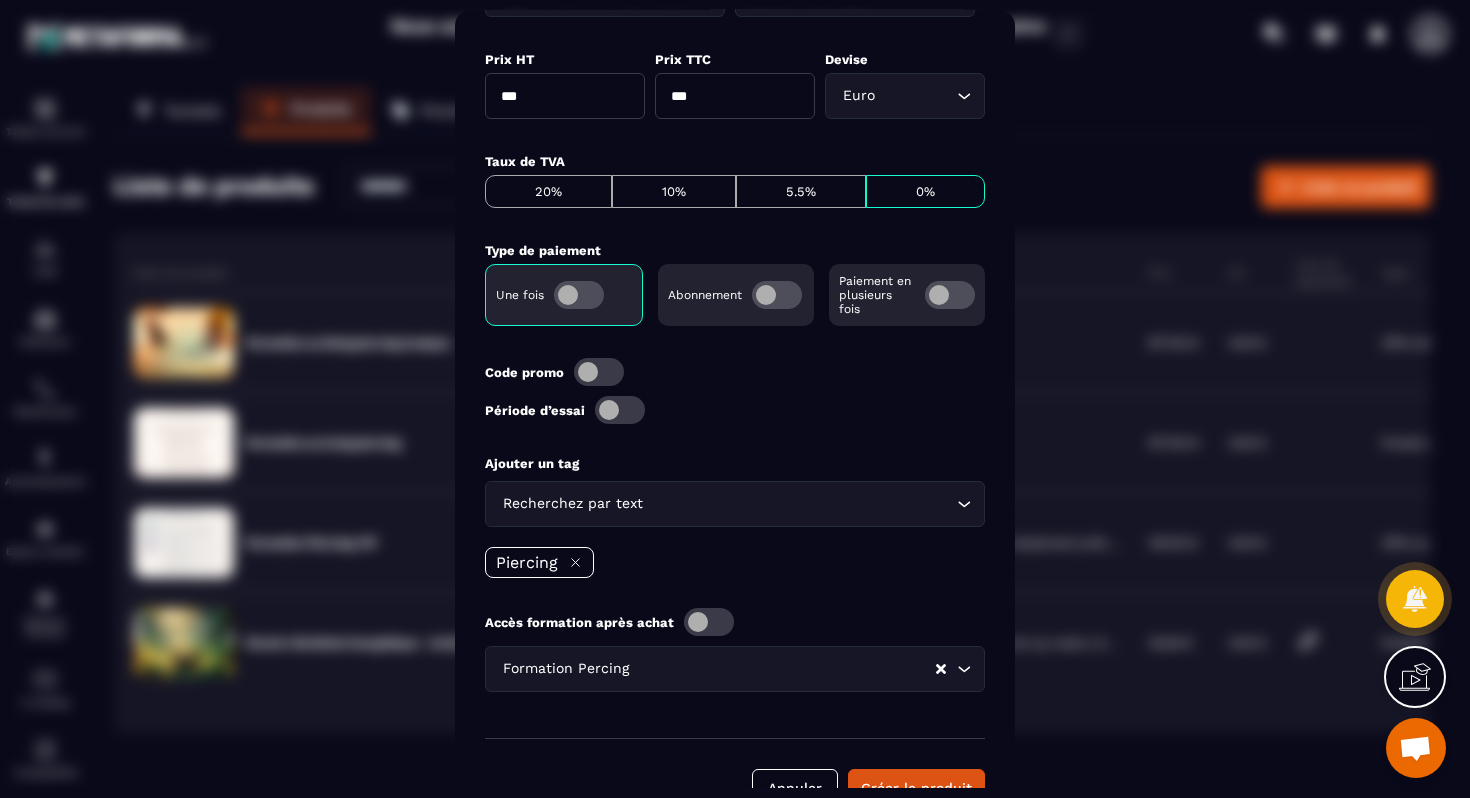 scroll, scrollTop: 785, scrollLeft: 0, axis: vertical 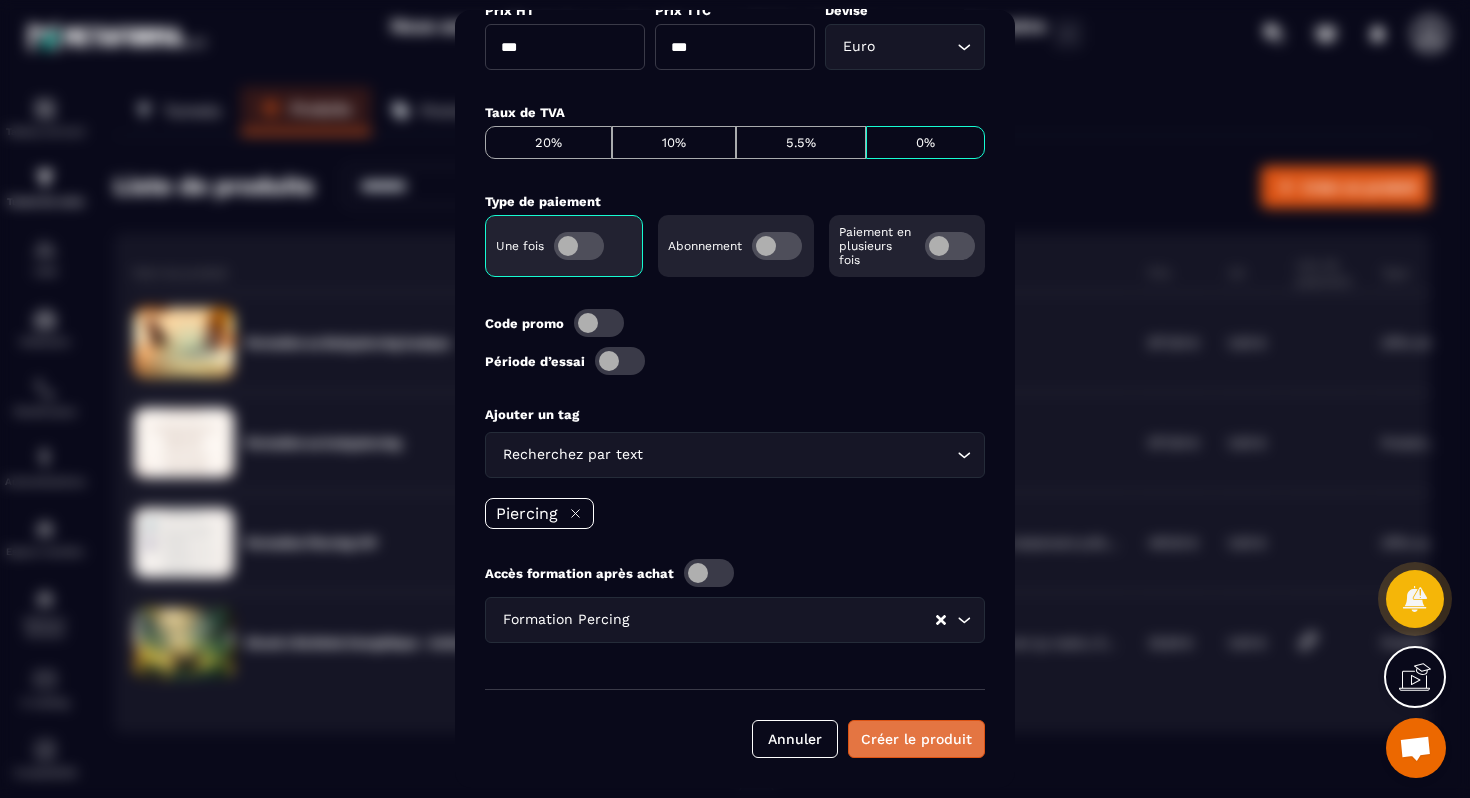 type on "**********" 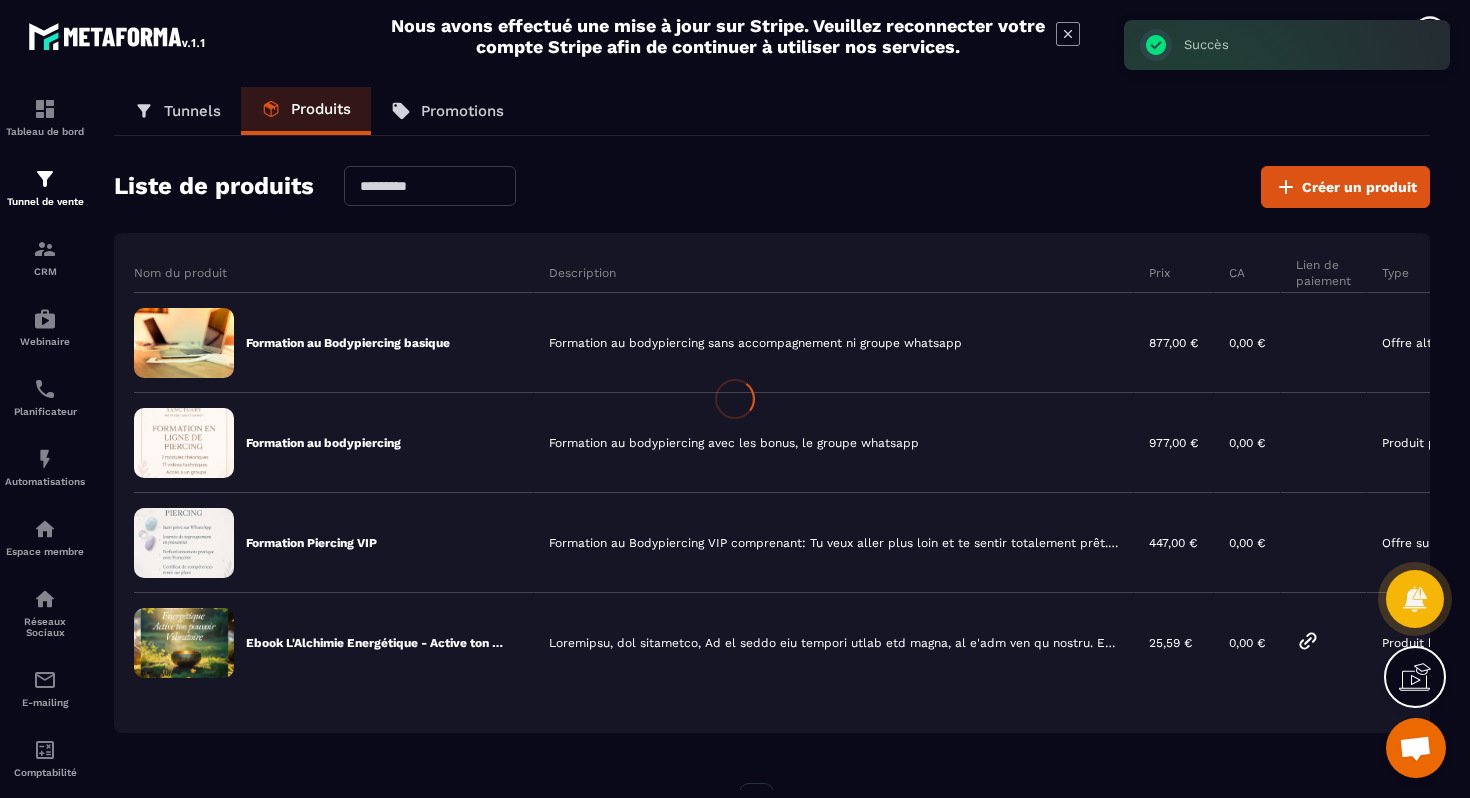 scroll, scrollTop: 764, scrollLeft: 0, axis: vertical 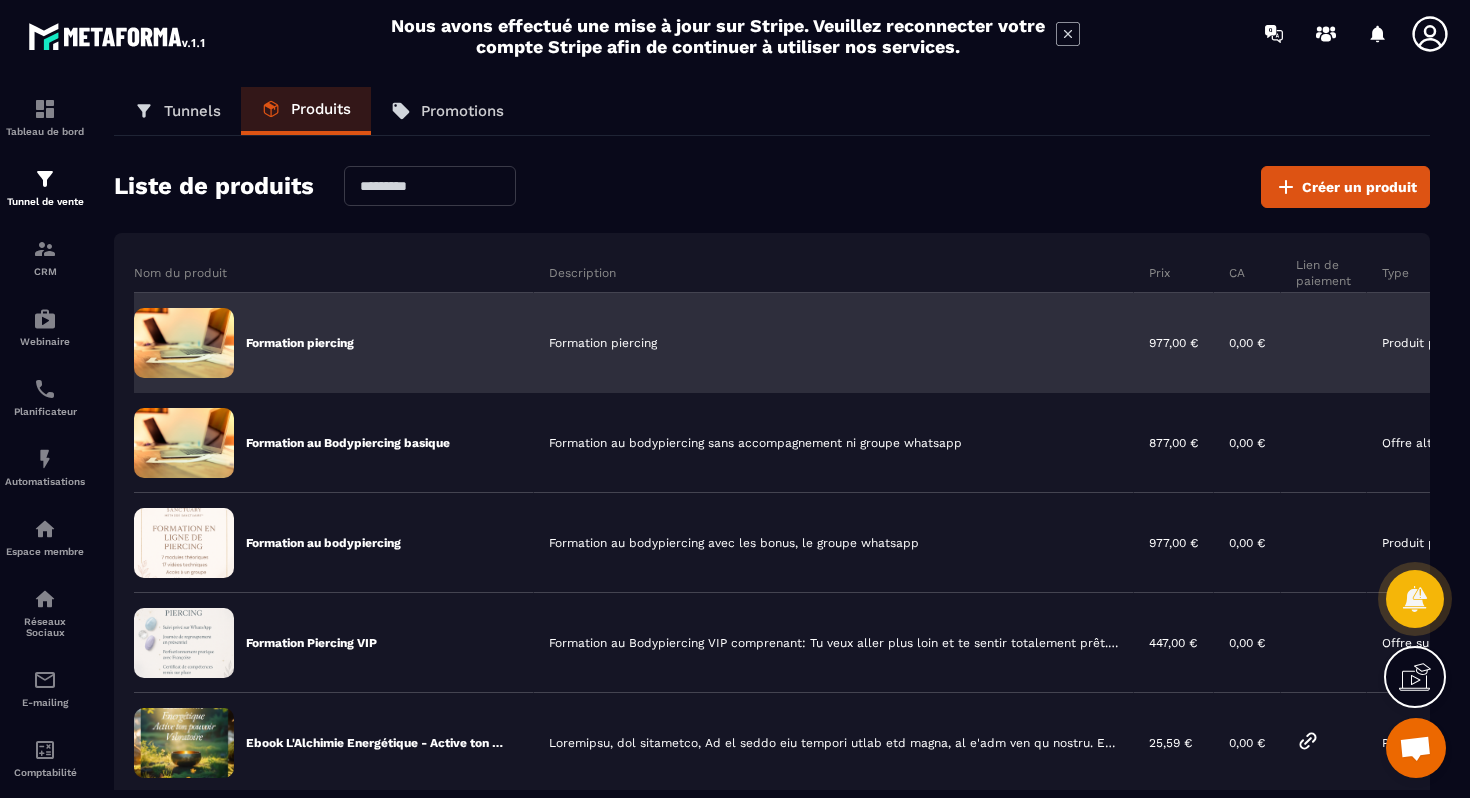 click on "Formation piercing" at bounding box center (300, 343) 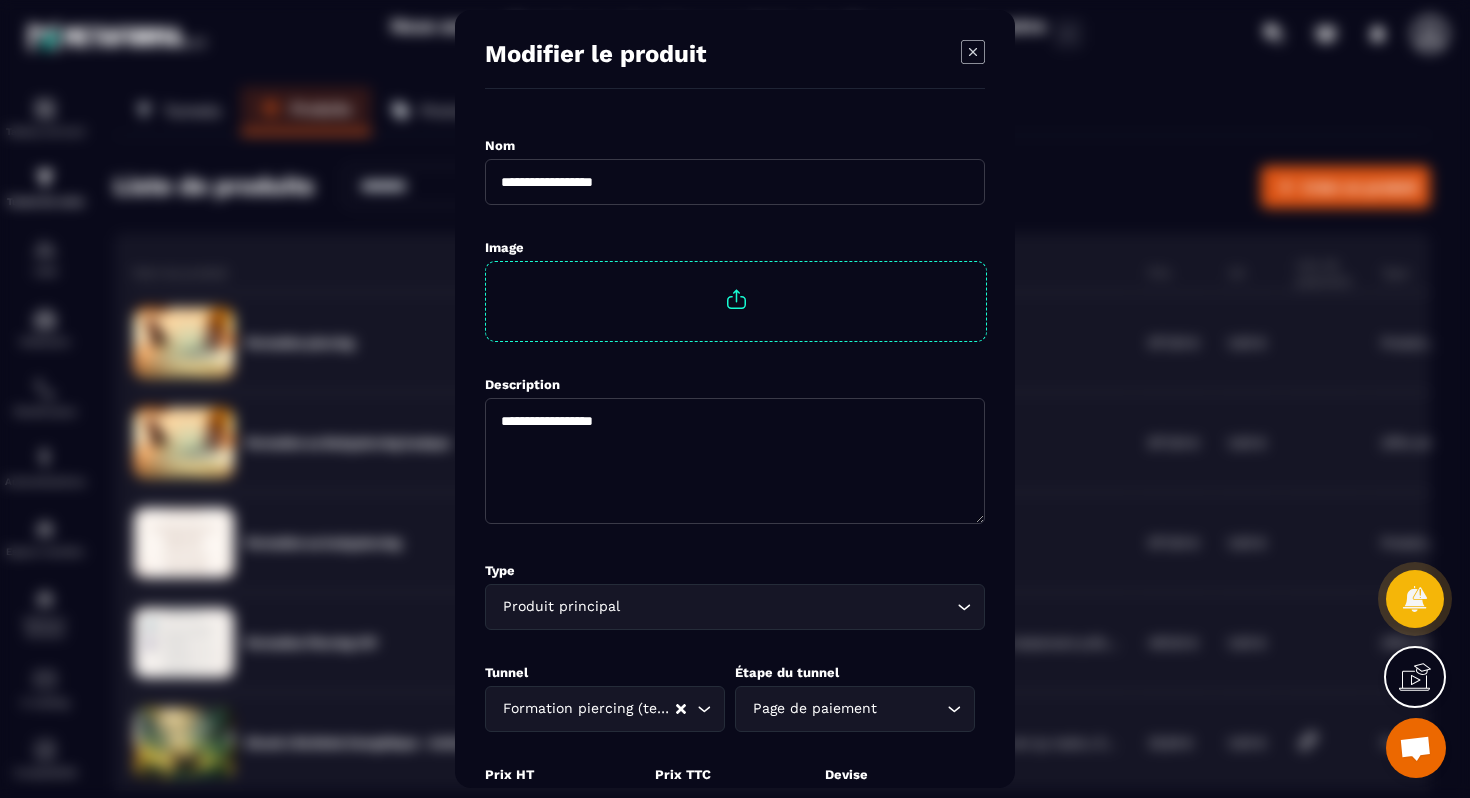 click on "Formation piercing (test) Loading..." 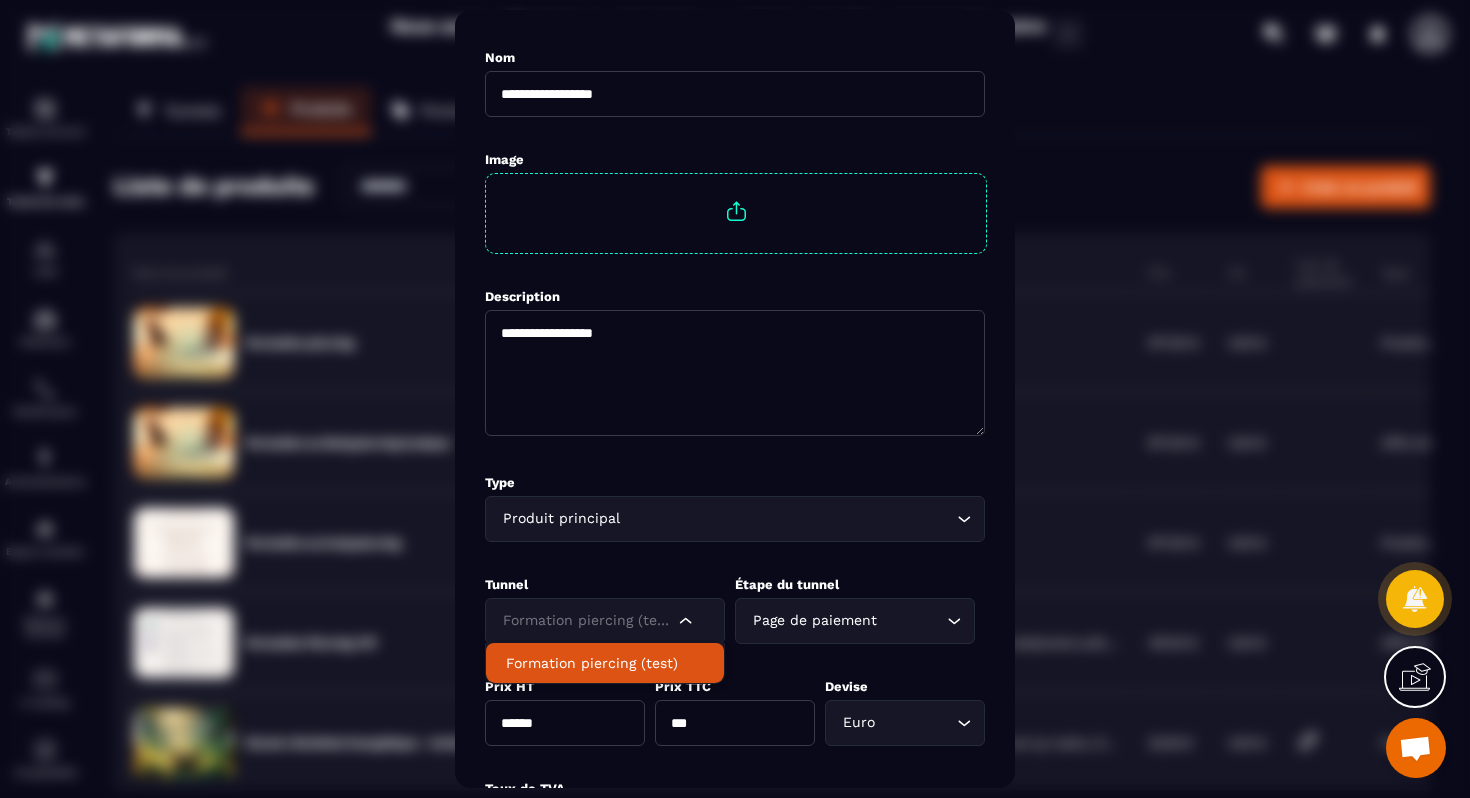 scroll, scrollTop: 117, scrollLeft: 0, axis: vertical 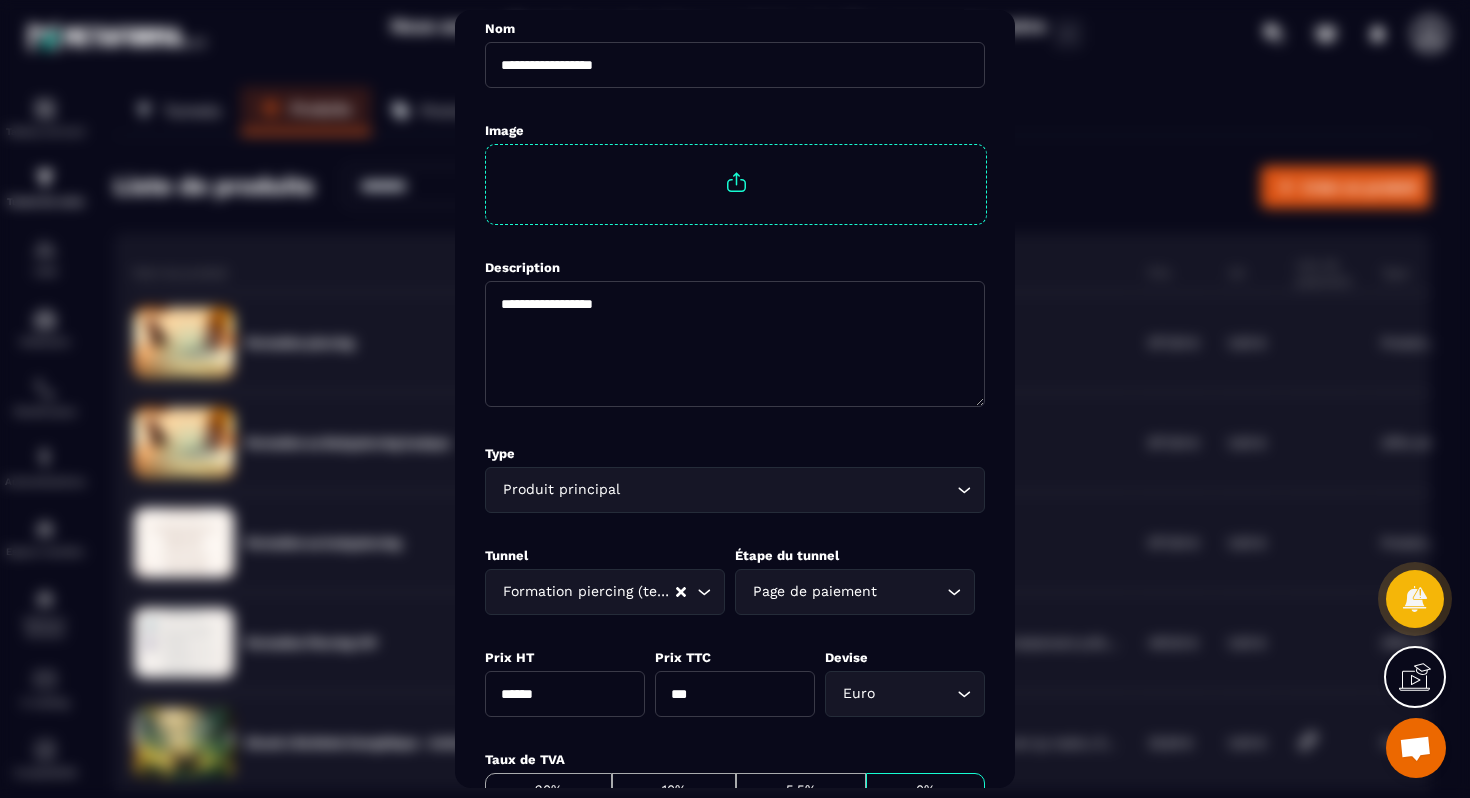 click at bounding box center (735, 399) 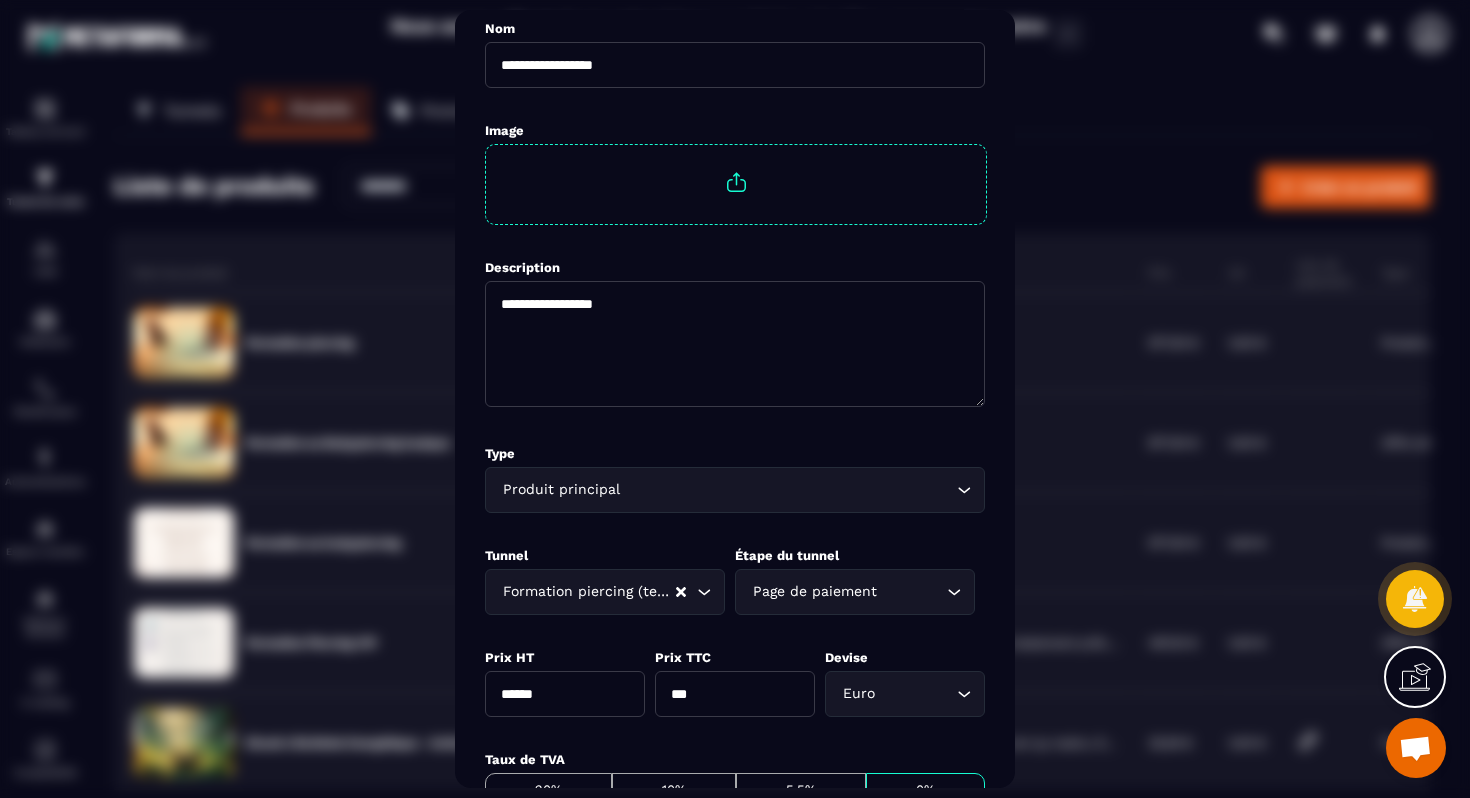 click at bounding box center [735, 399] 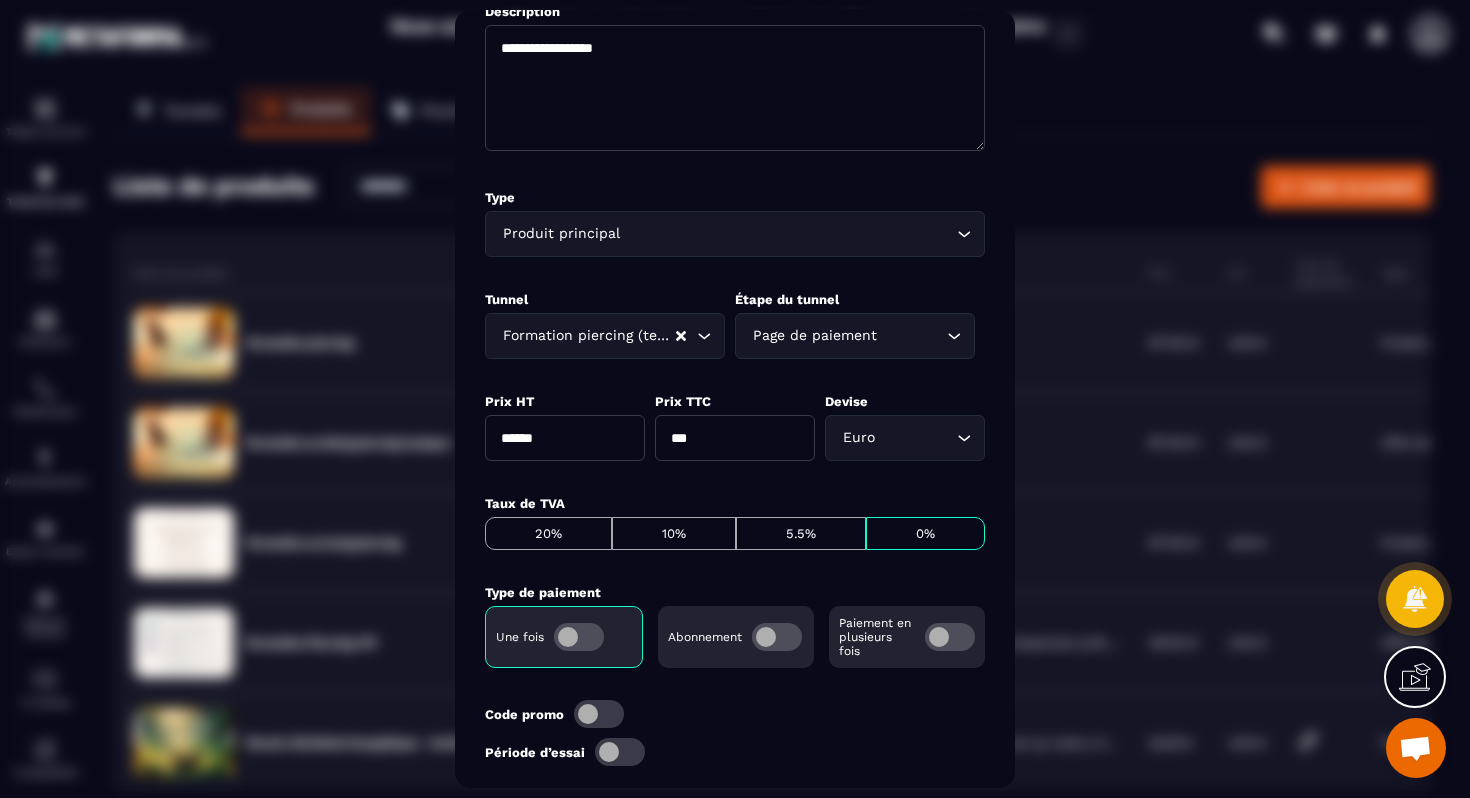 scroll, scrollTop: 764, scrollLeft: 0, axis: vertical 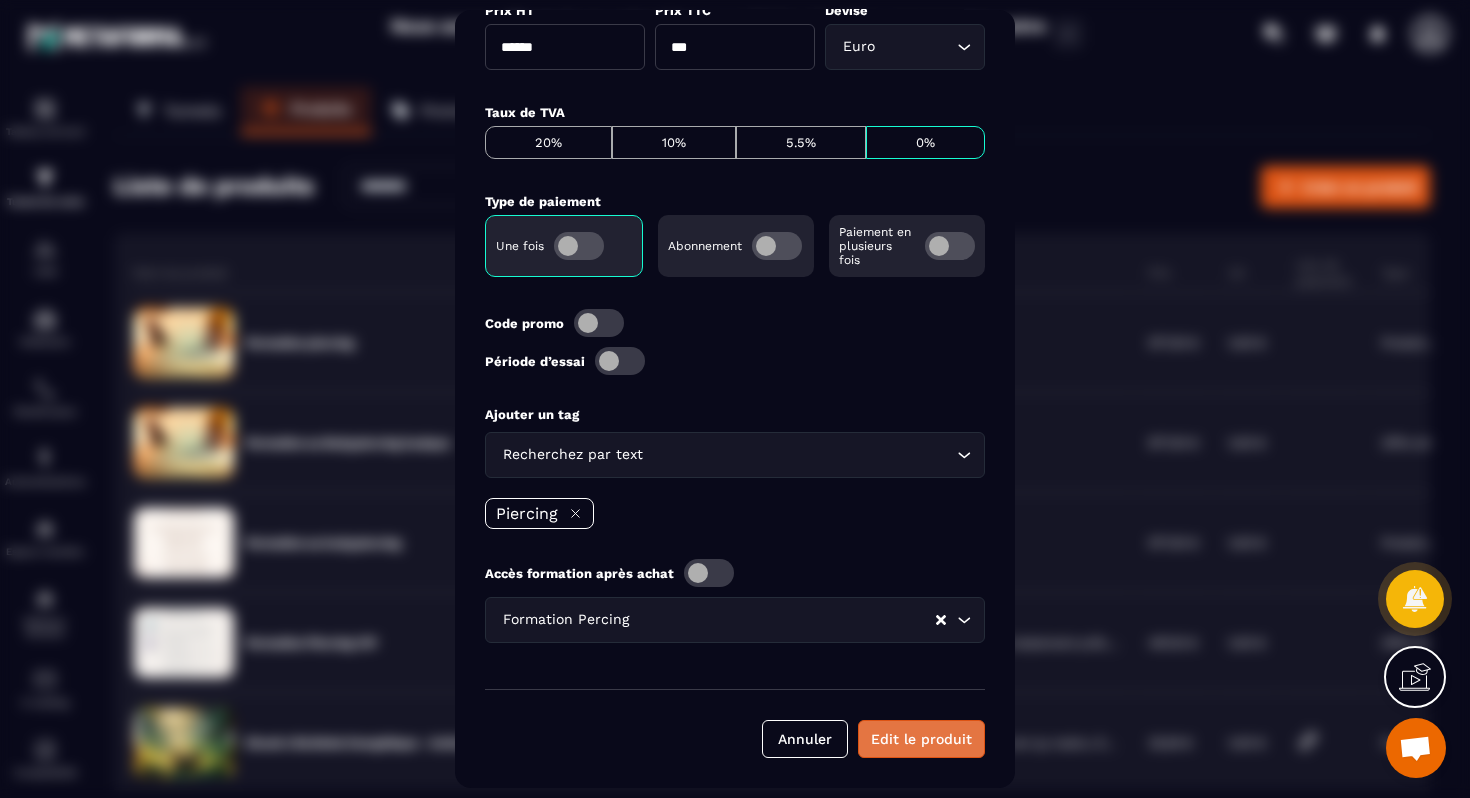 click on "Edit le produit" at bounding box center (921, 739) 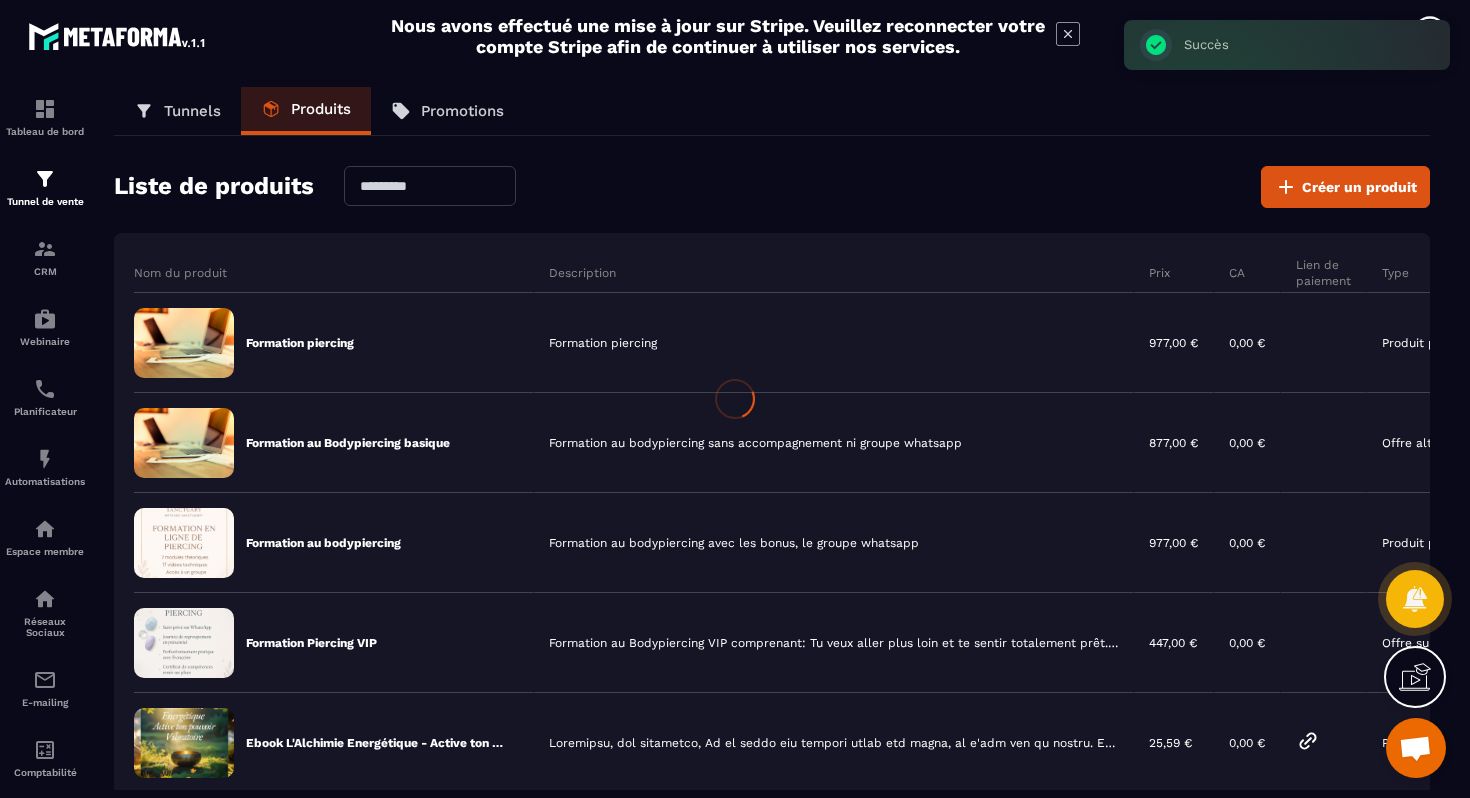 scroll, scrollTop: 764, scrollLeft: 0, axis: vertical 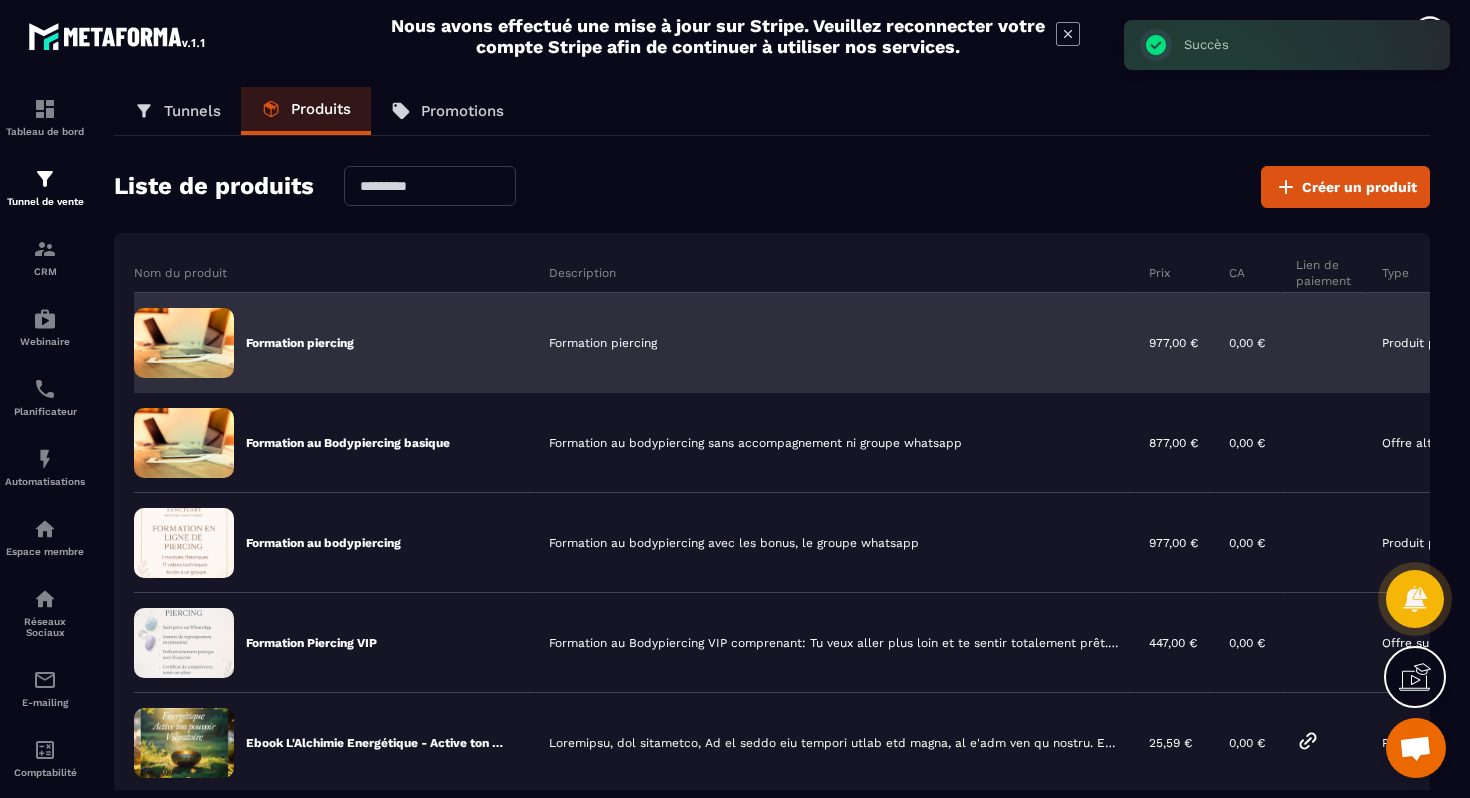 click on "Formation piercing" at bounding box center [834, 343] 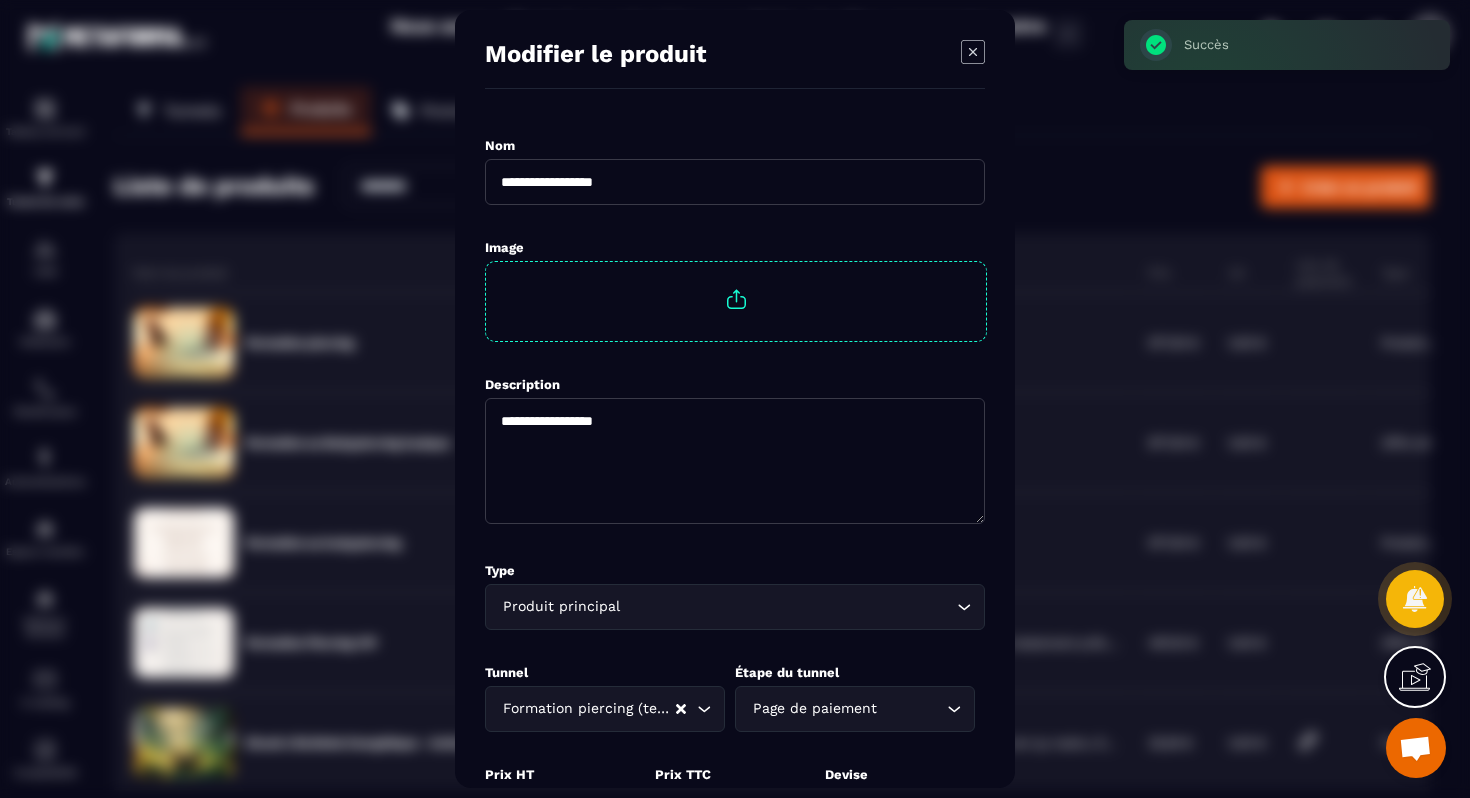 click 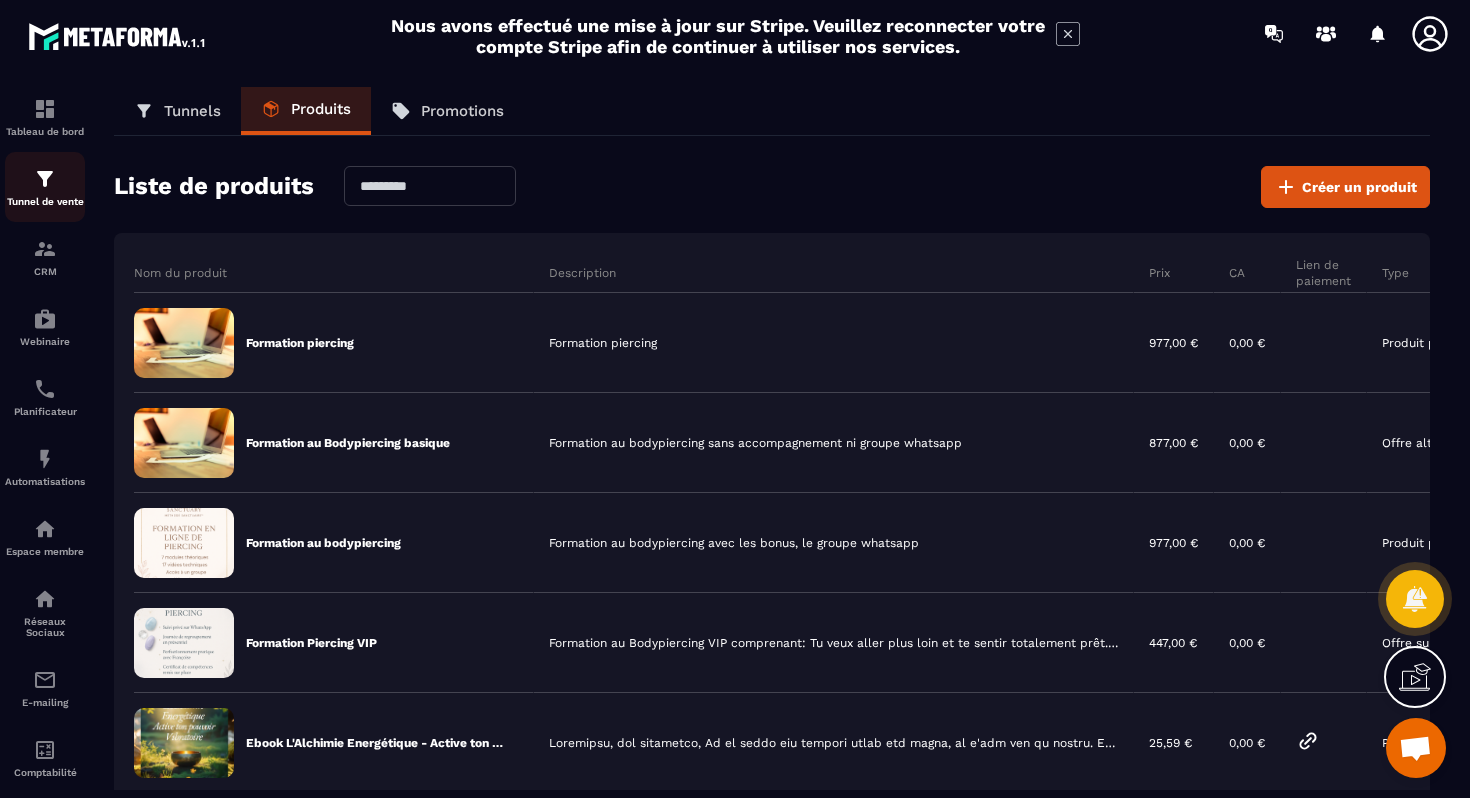 click on "Tunnel de vente" at bounding box center (45, 187) 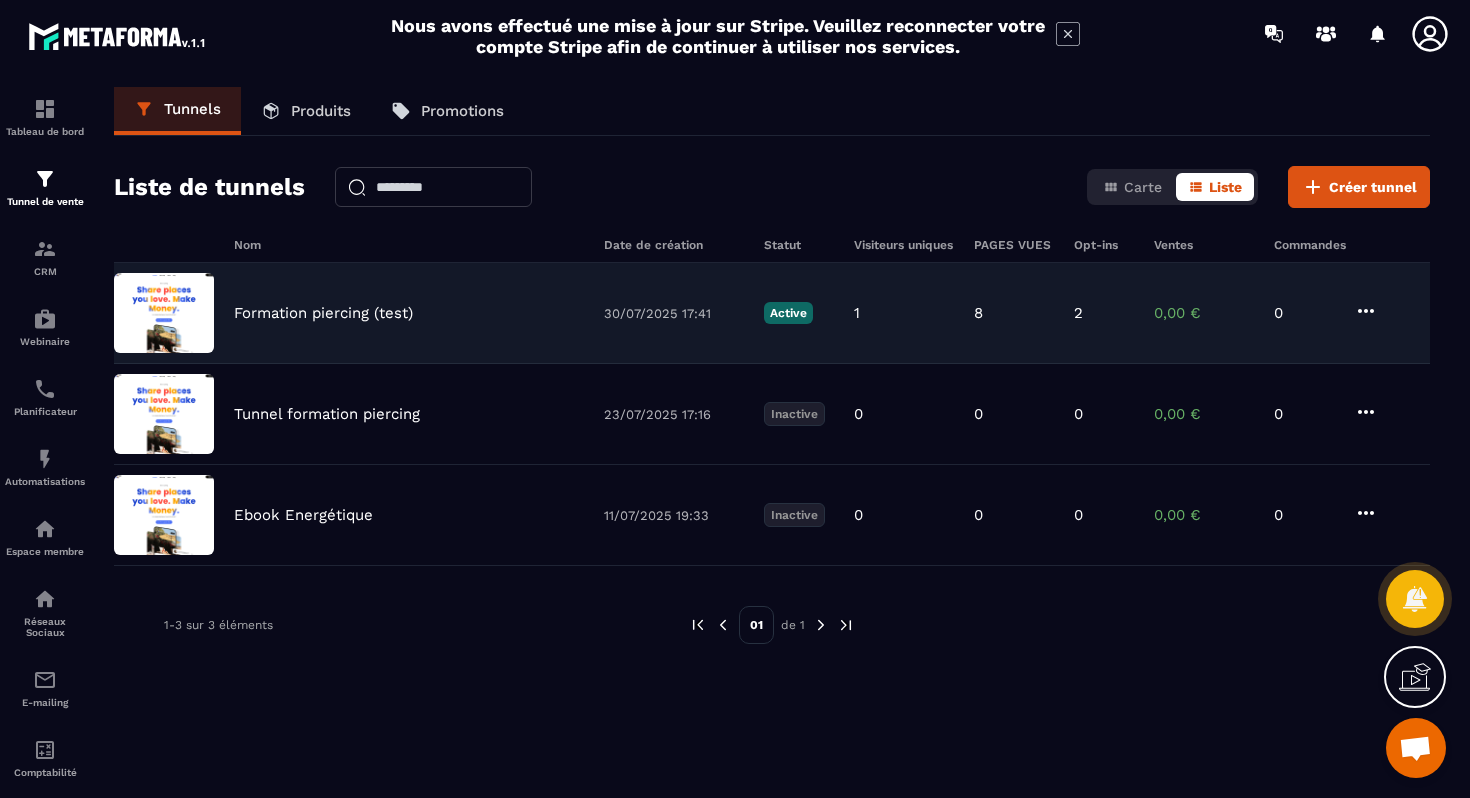 click on "Formation piercing (test)" at bounding box center [323, 313] 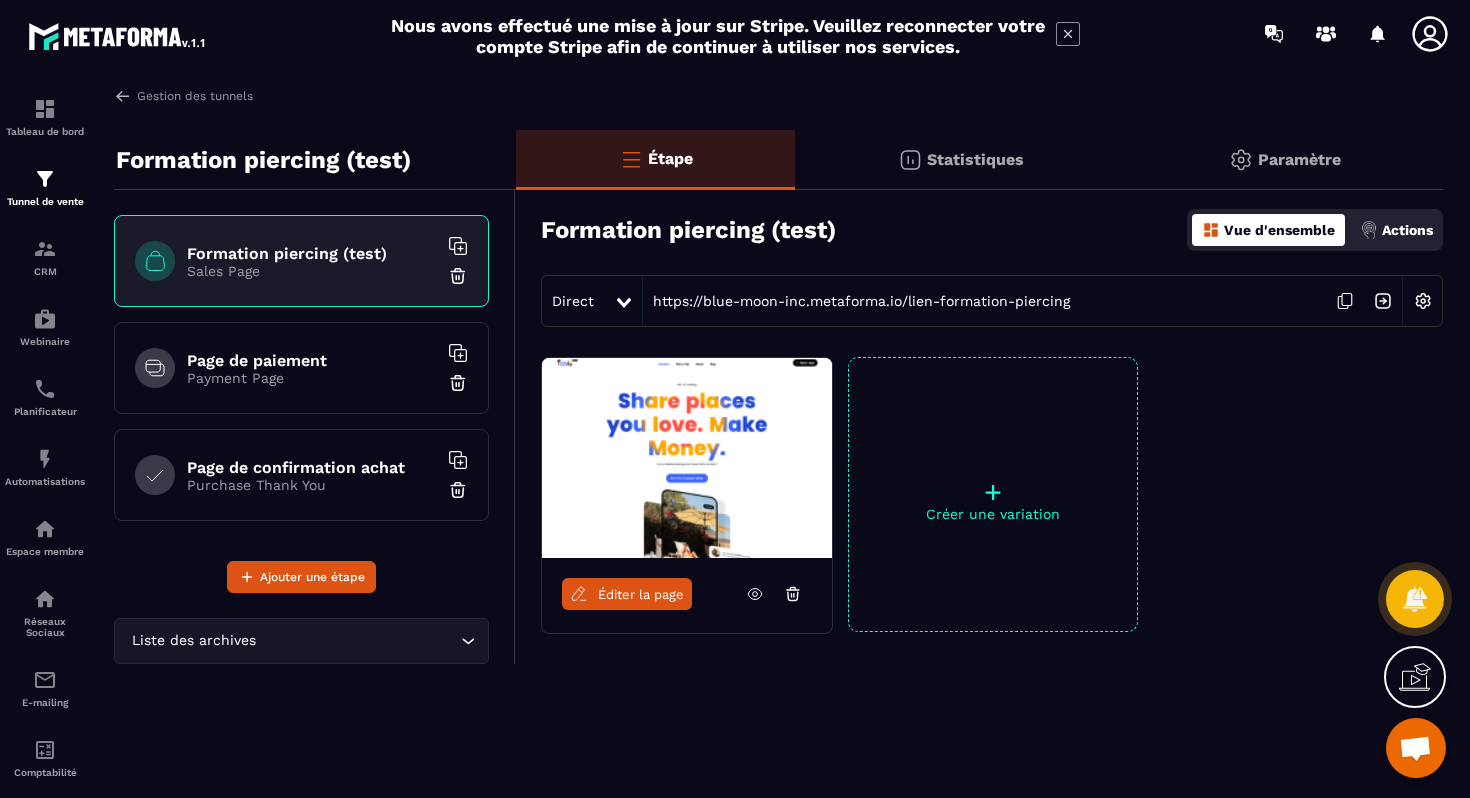 click on "Paramètre" at bounding box center (1299, 159) 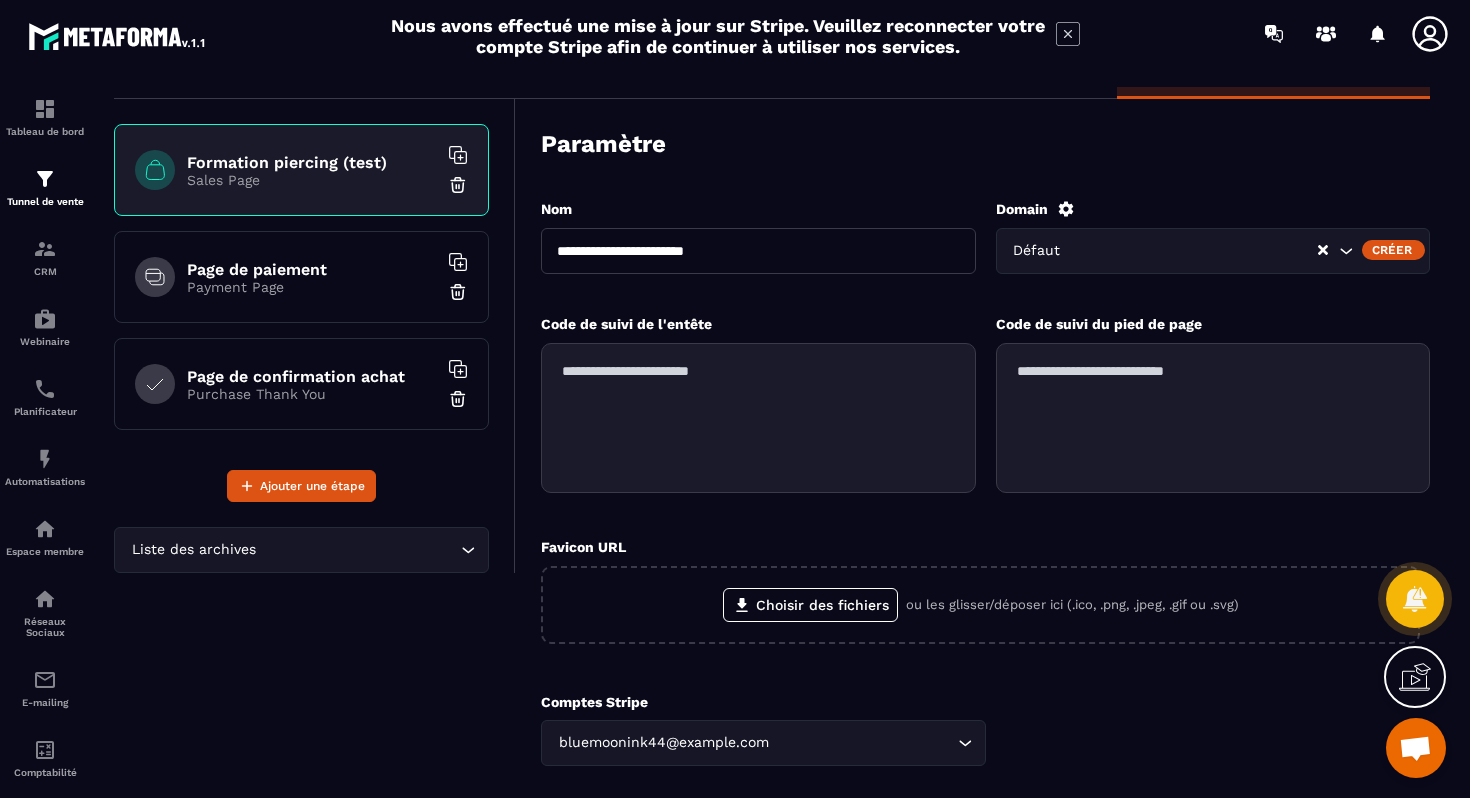 scroll, scrollTop: 225, scrollLeft: 0, axis: vertical 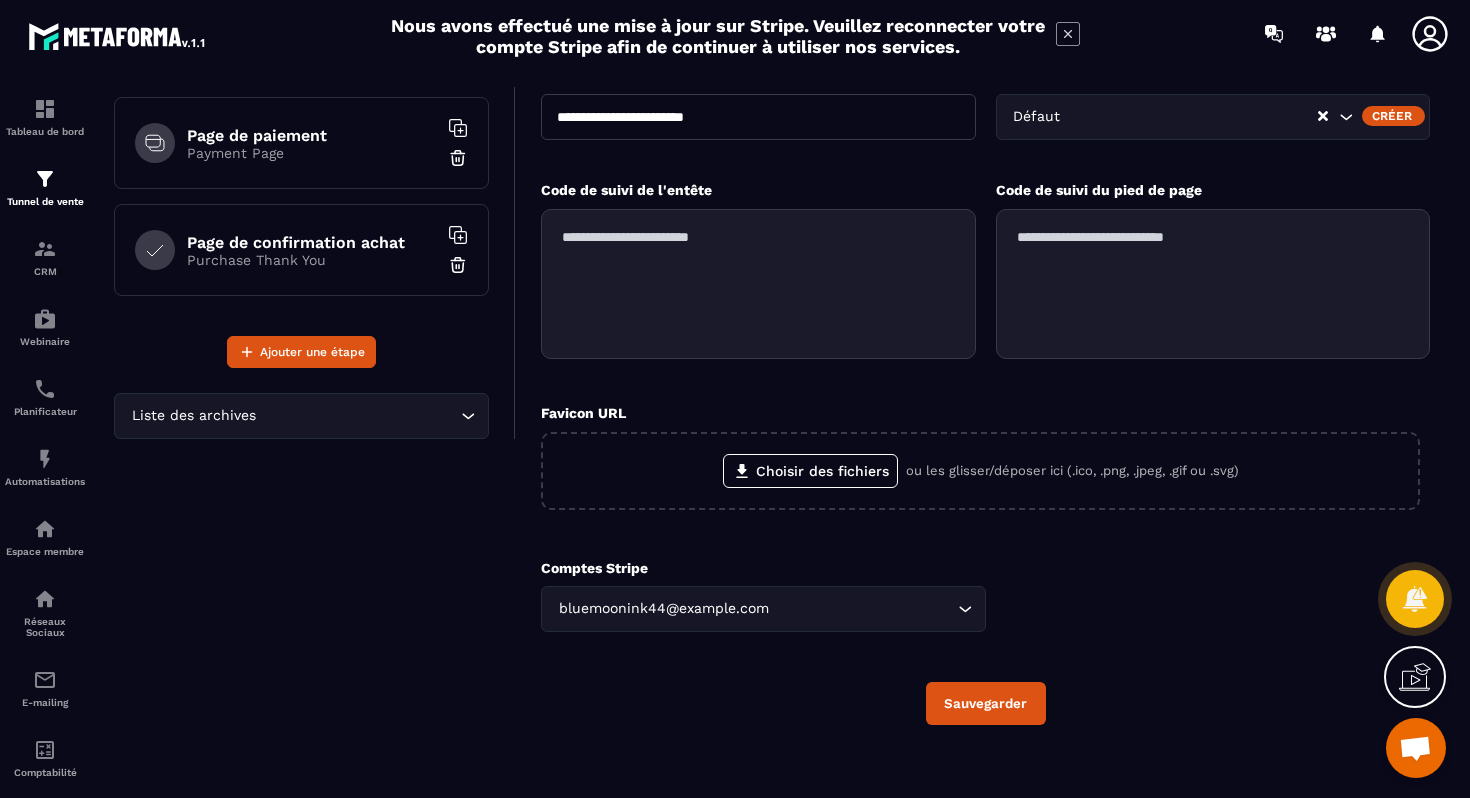click on "Sauvegarder" at bounding box center [986, 703] 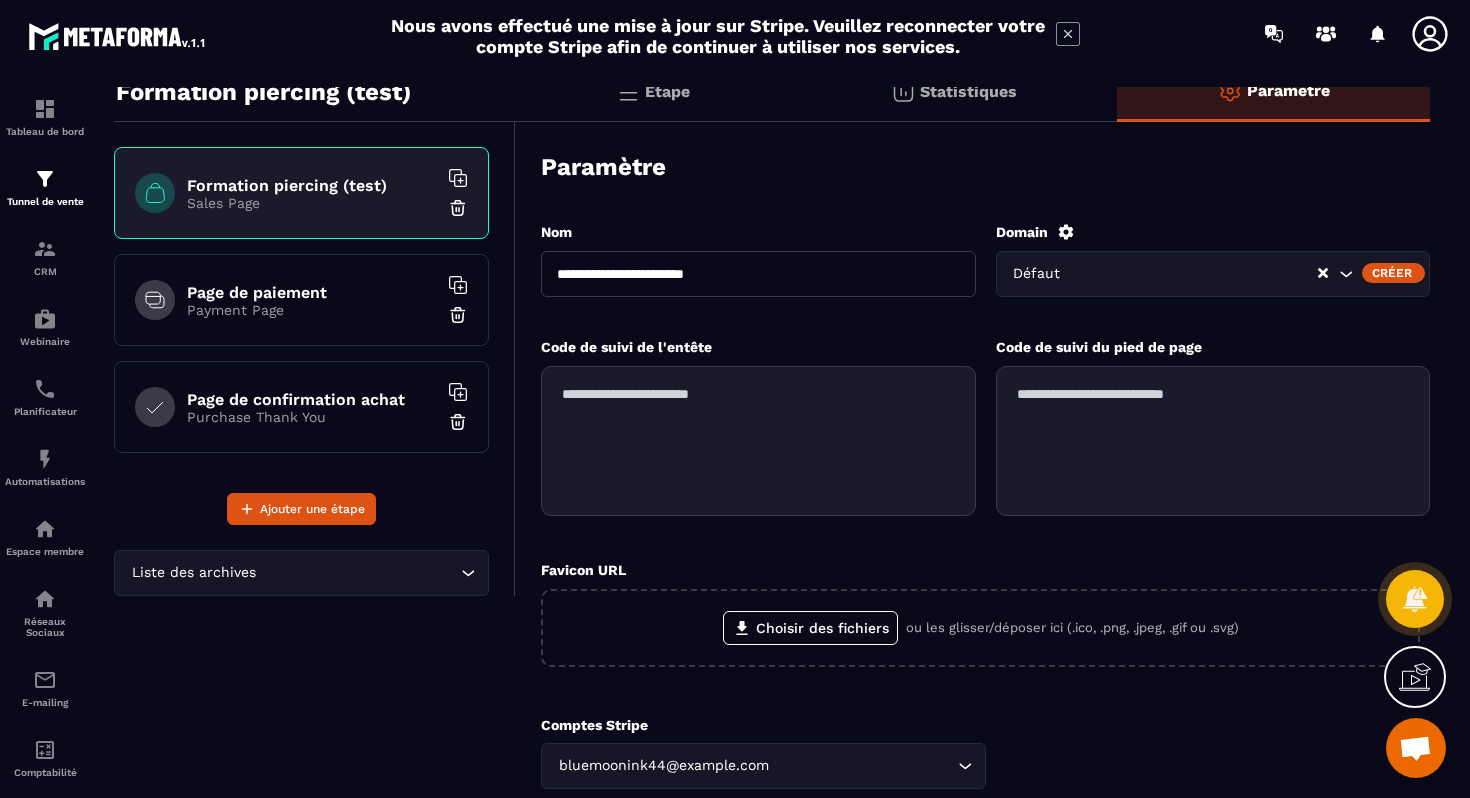 scroll, scrollTop: 31, scrollLeft: 0, axis: vertical 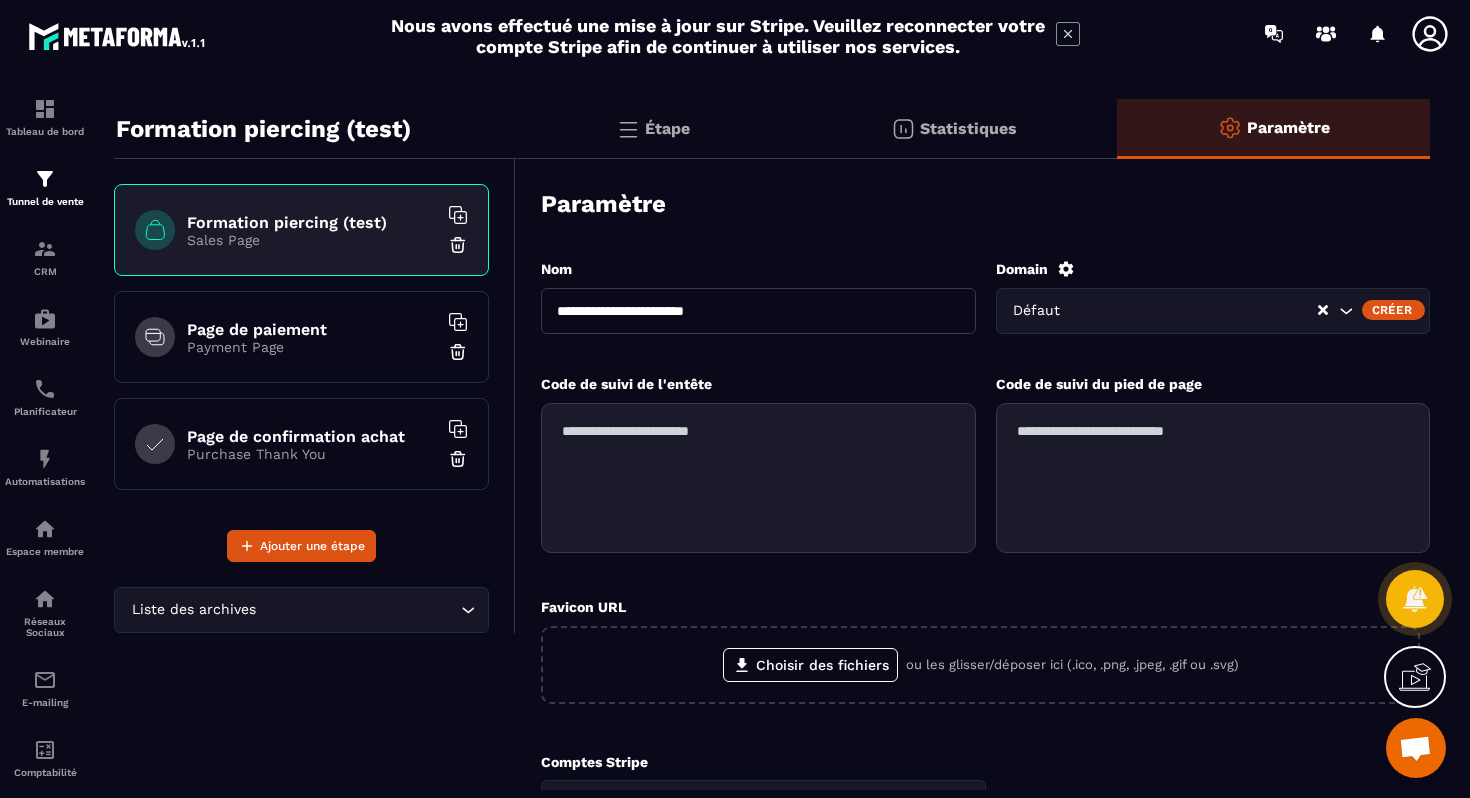 click on "Page de paiement Payment Page" at bounding box center (301, 337) 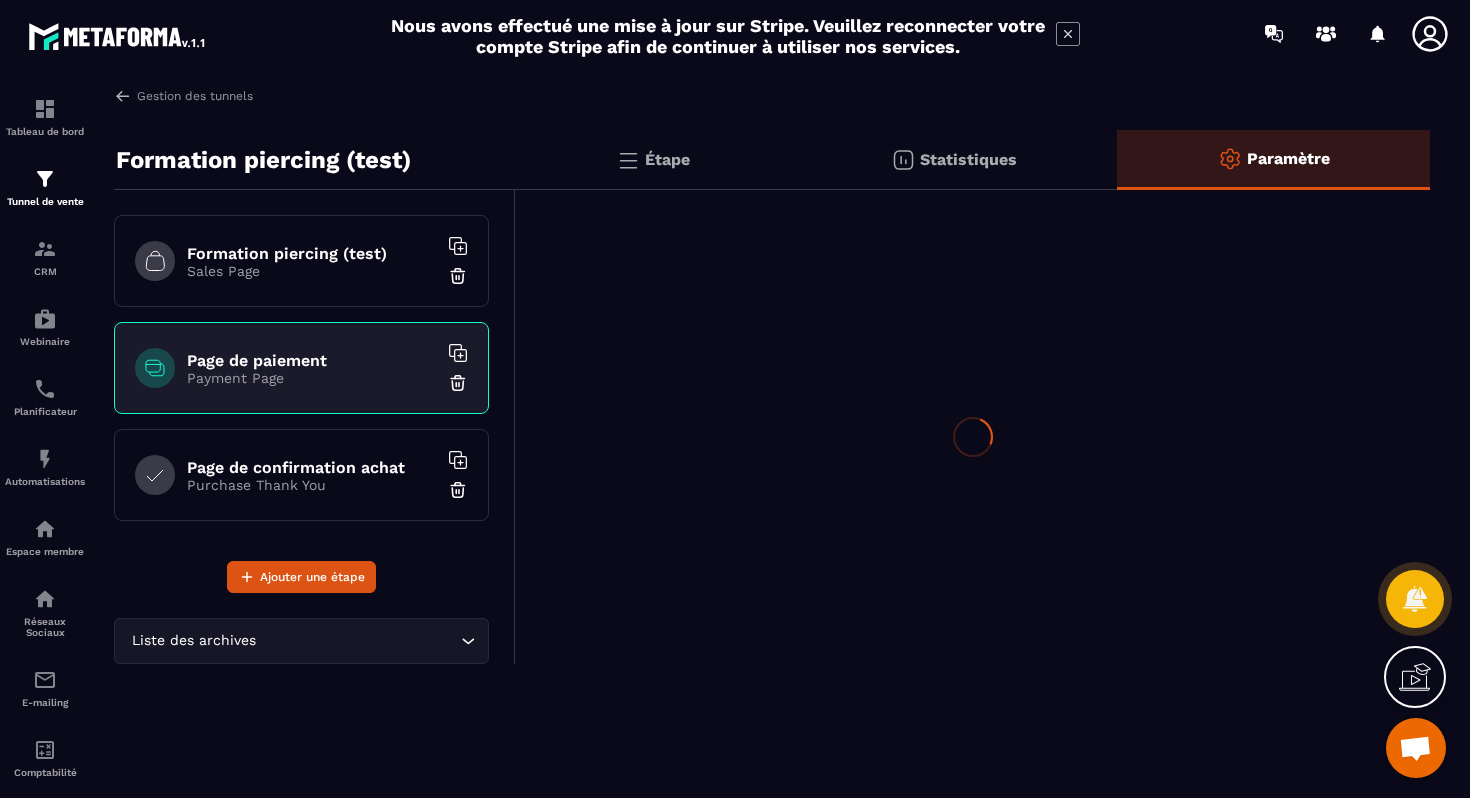 scroll, scrollTop: 0, scrollLeft: 0, axis: both 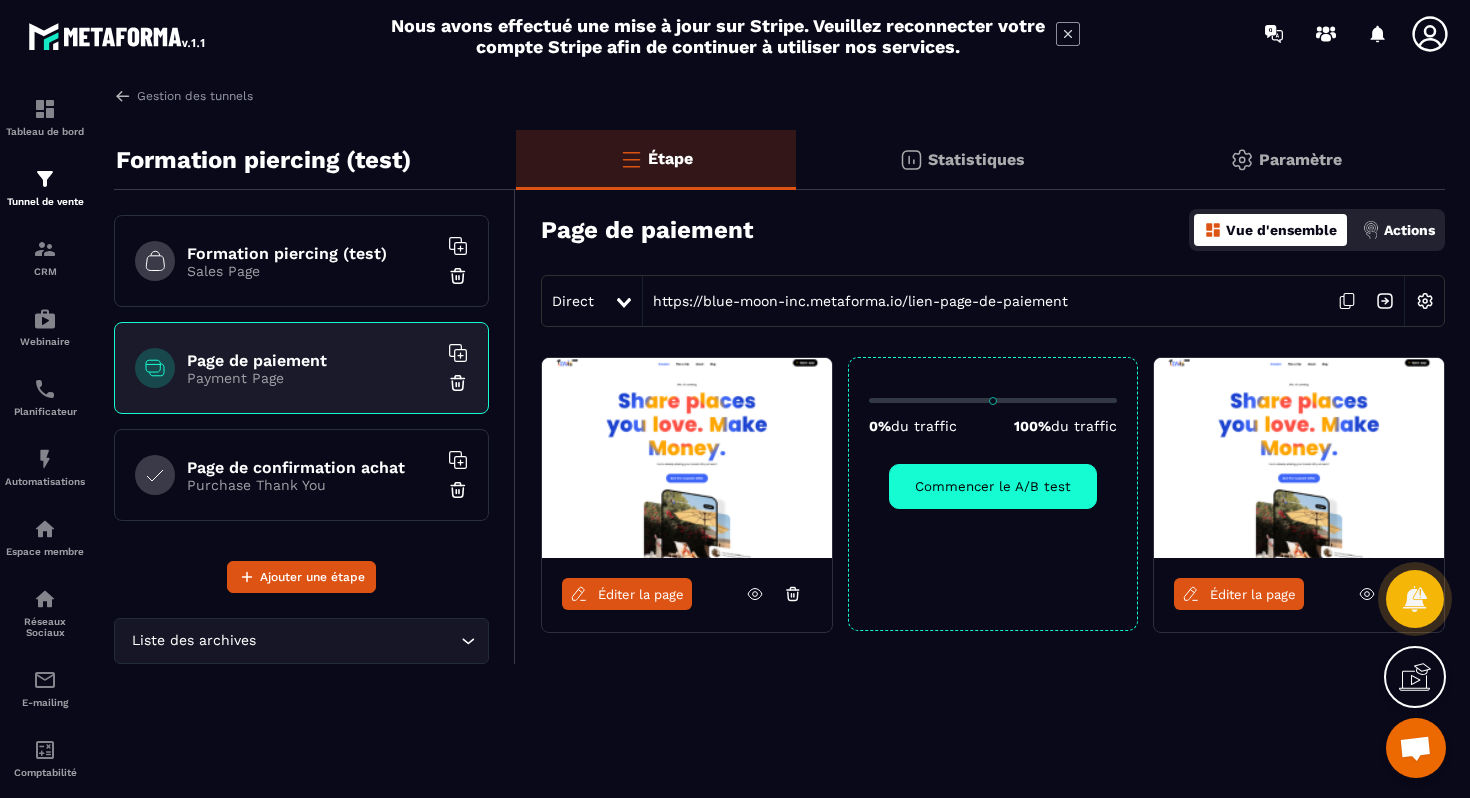 click on "Éditer la page" at bounding box center [1299, 594] 